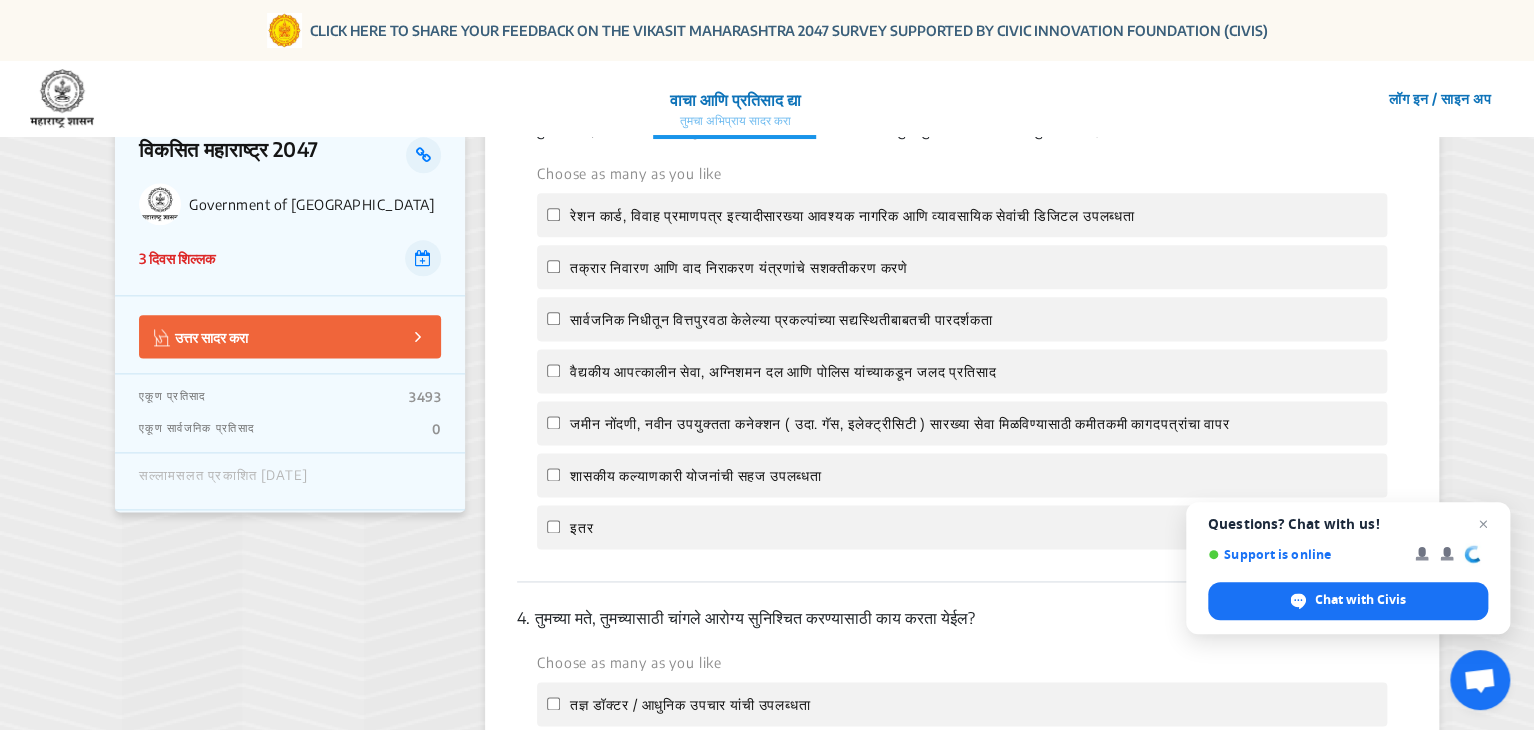 scroll, scrollTop: 1200, scrollLeft: 0, axis: vertical 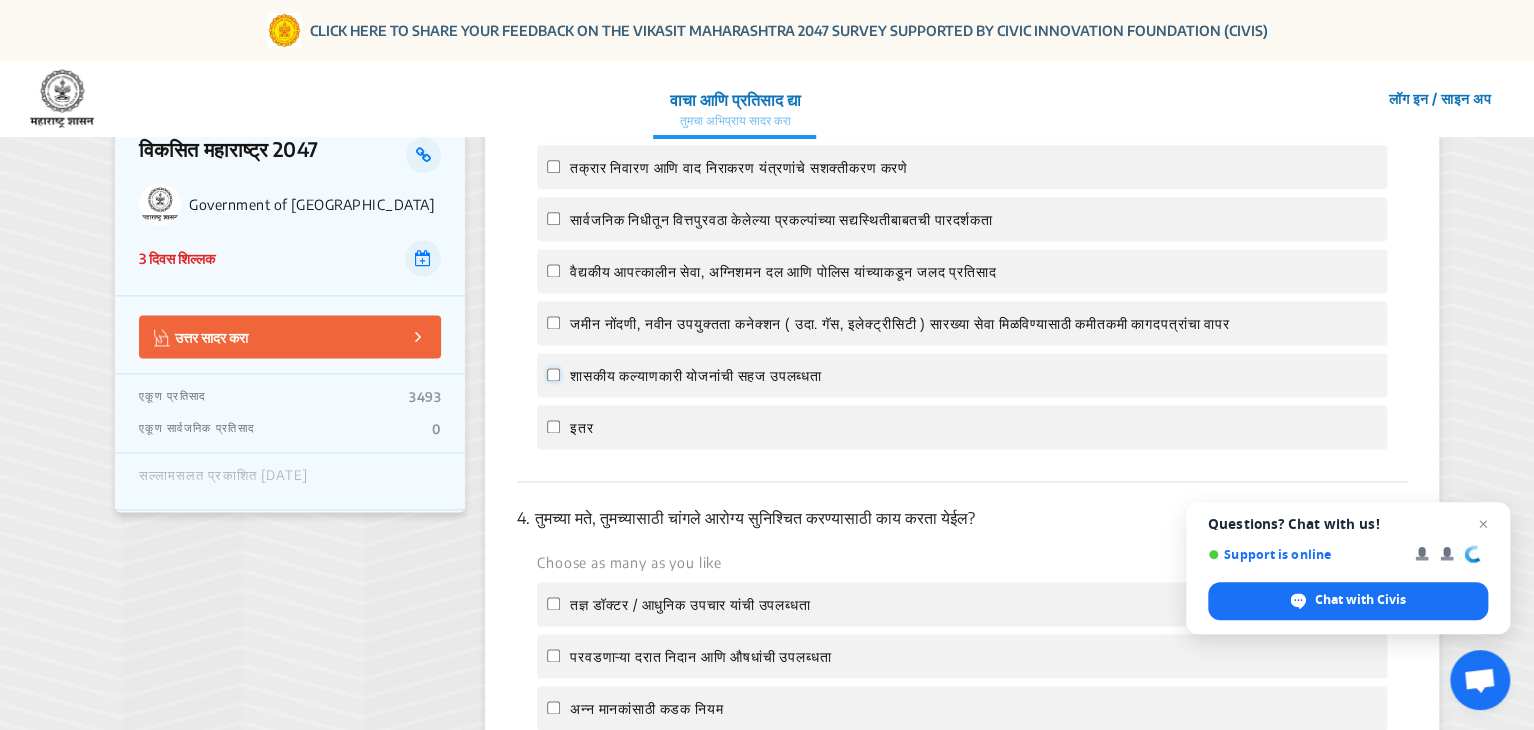 click on "शासकीय कल्याणकारी योजनांची सहज उपलब्धता" 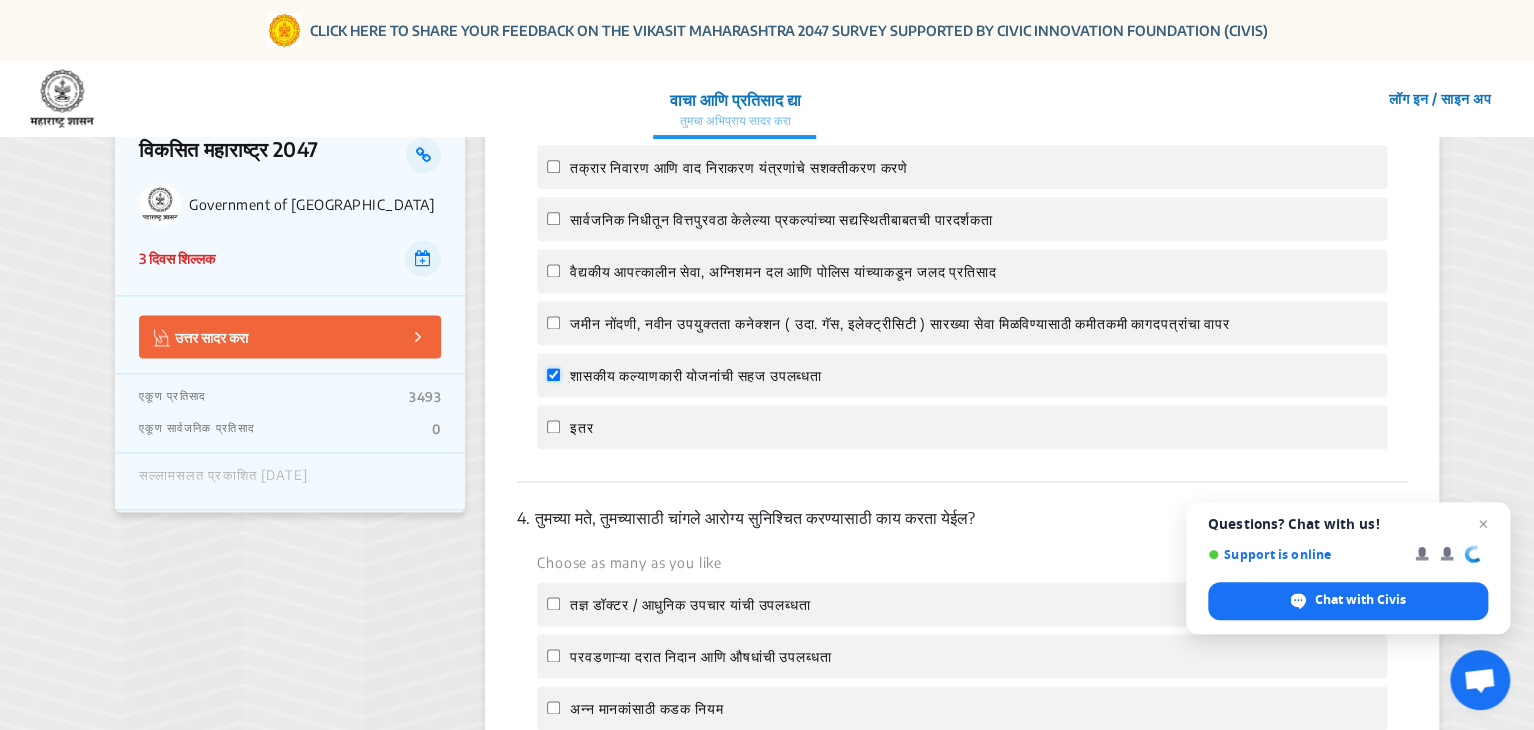 checkbox on "true" 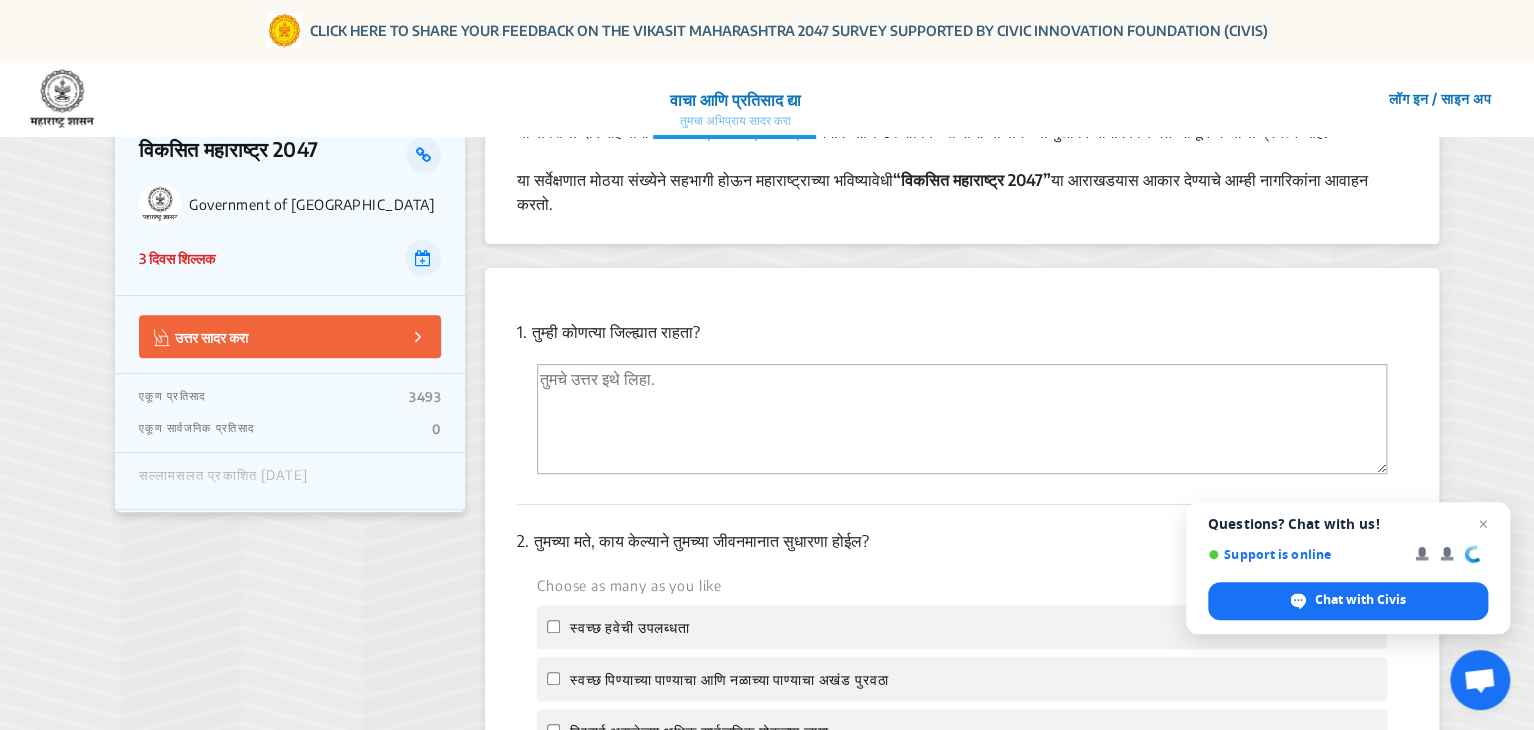 scroll, scrollTop: 200, scrollLeft: 0, axis: vertical 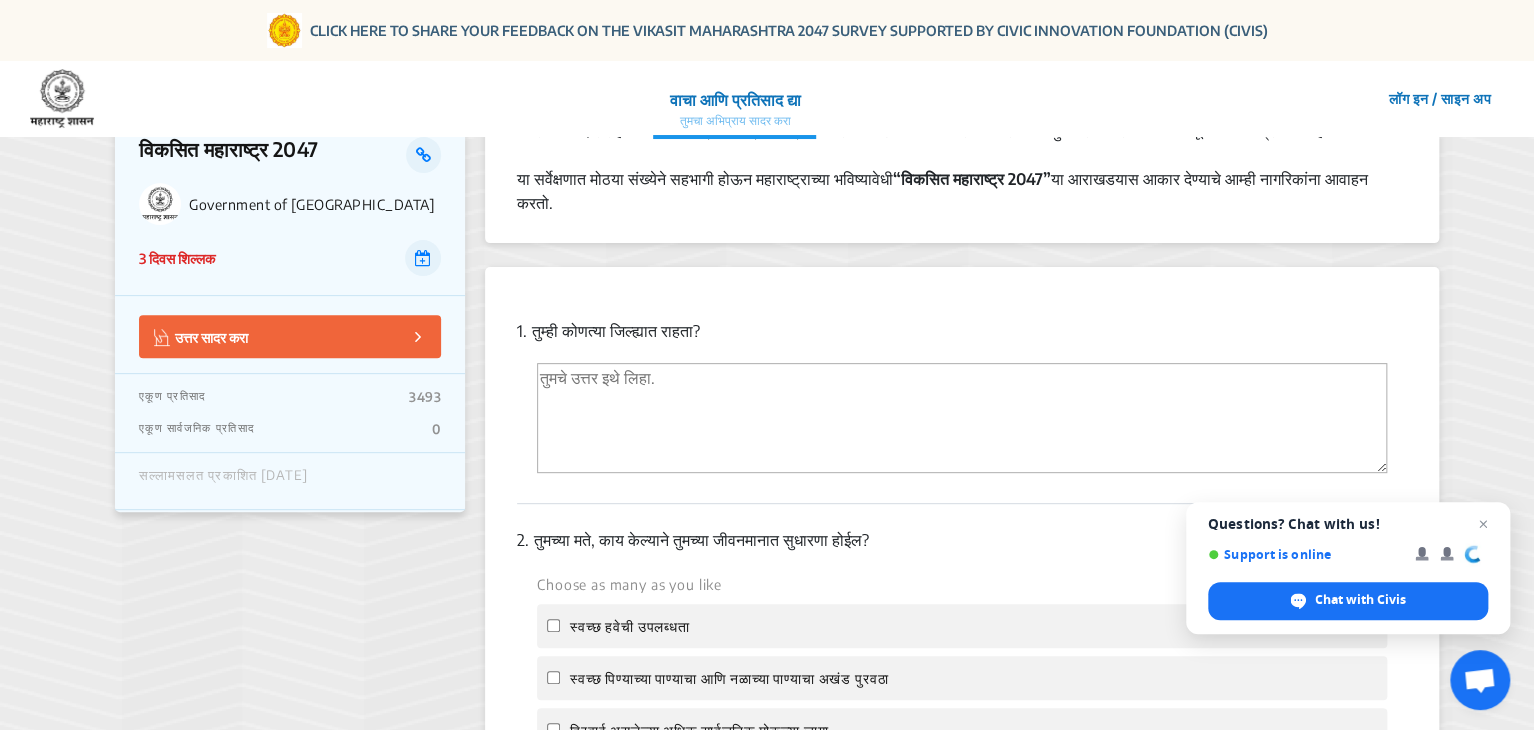 click at bounding box center [962, 418] 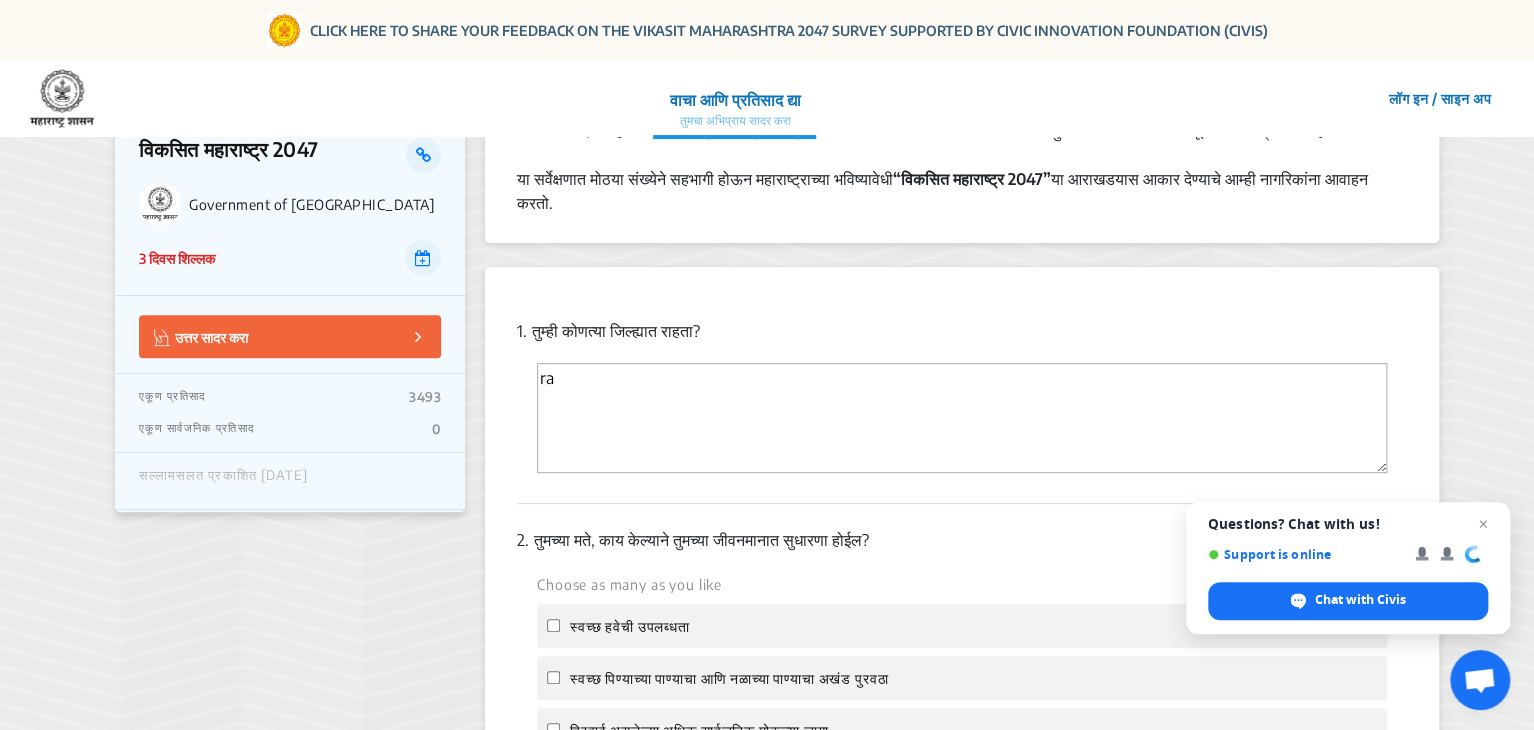 type on "r" 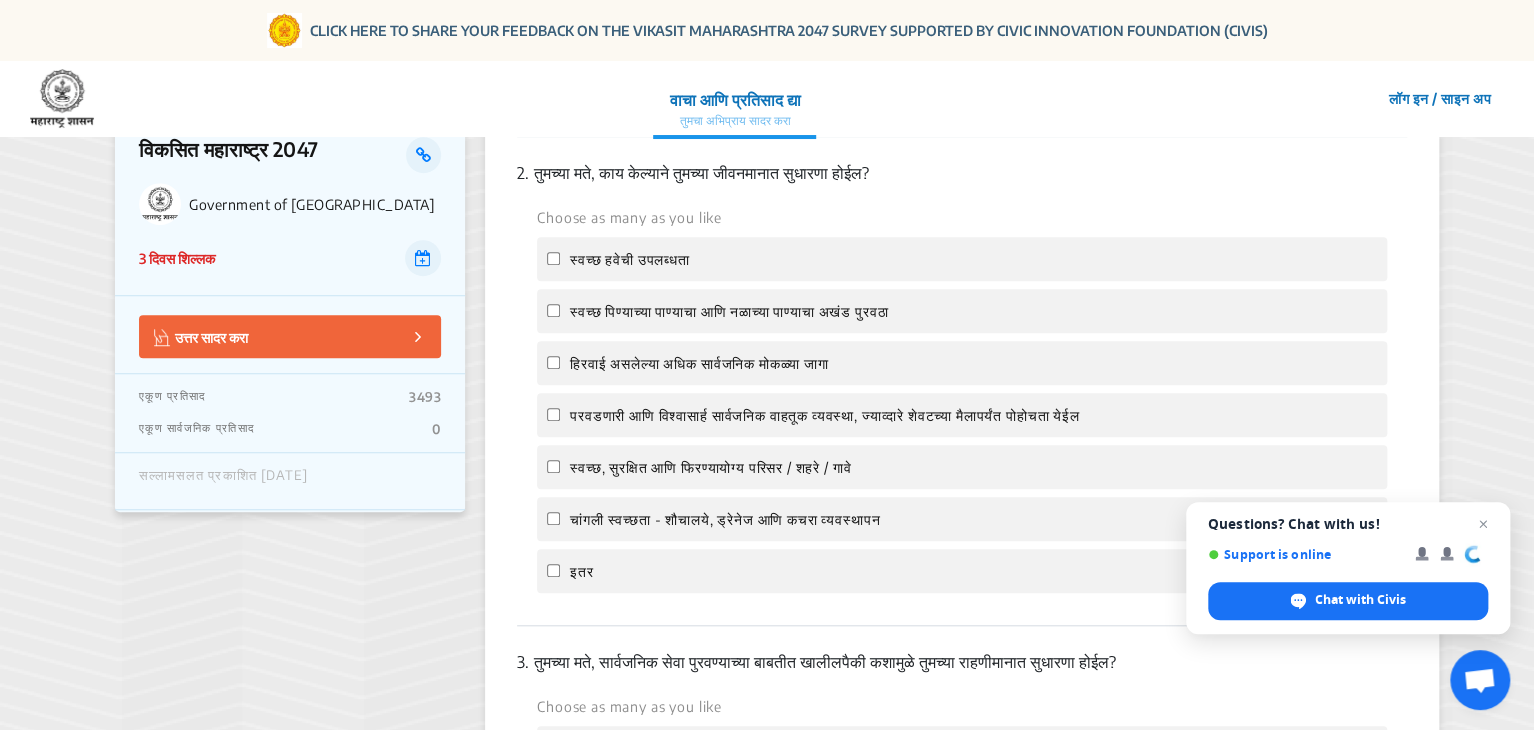 scroll, scrollTop: 600, scrollLeft: 0, axis: vertical 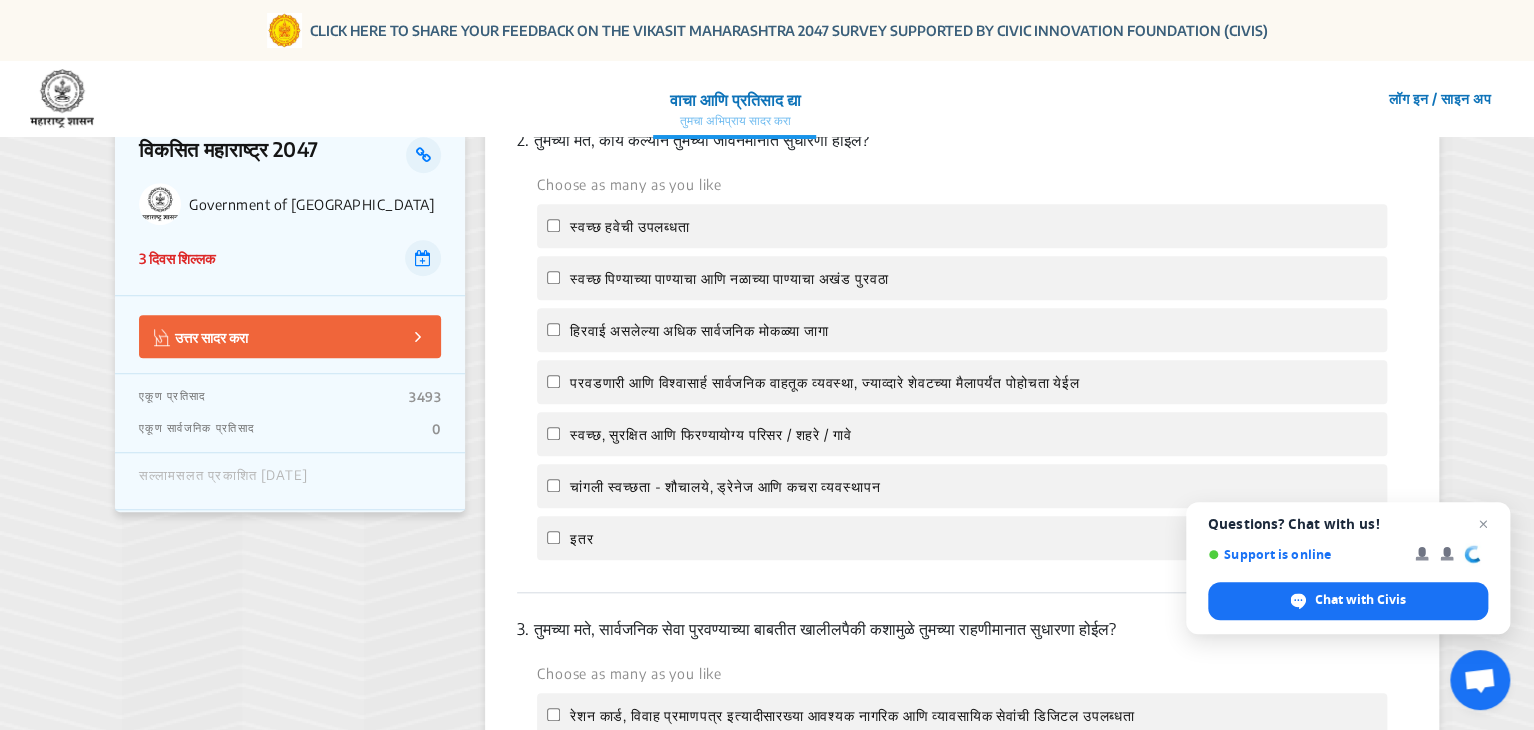 type on "Ratnagiri" 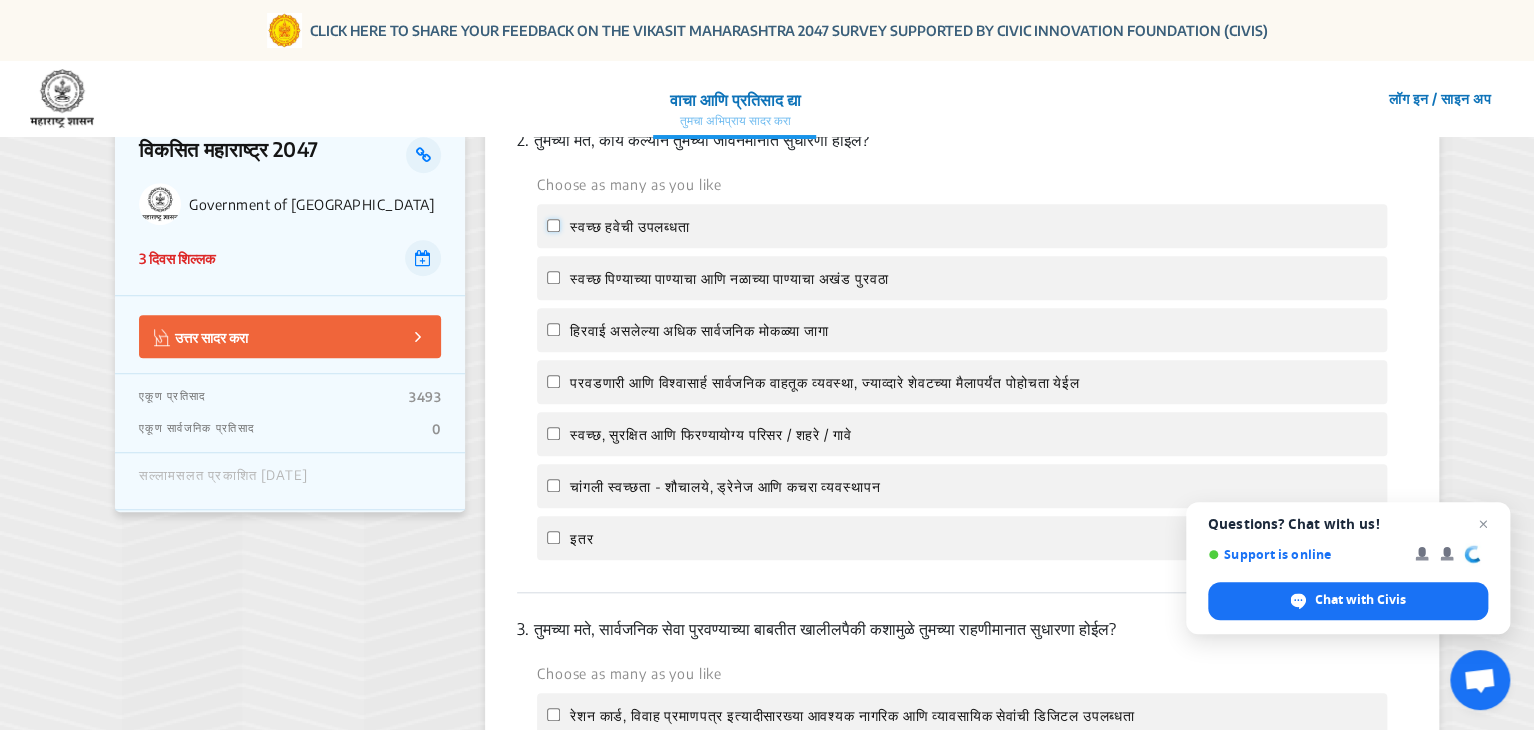 click on "स्वच्छ हवेची उपलब्धता" 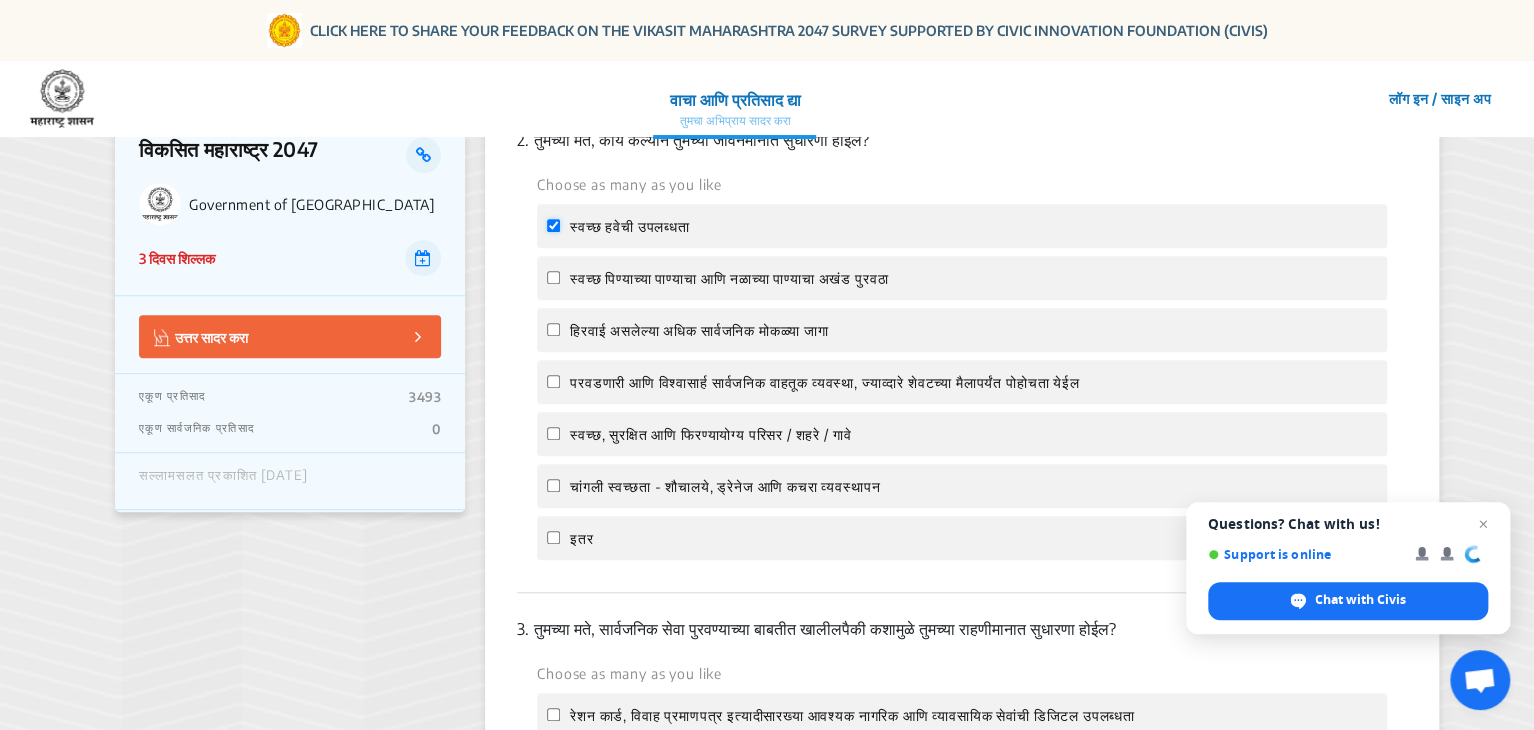 checkbox on "true" 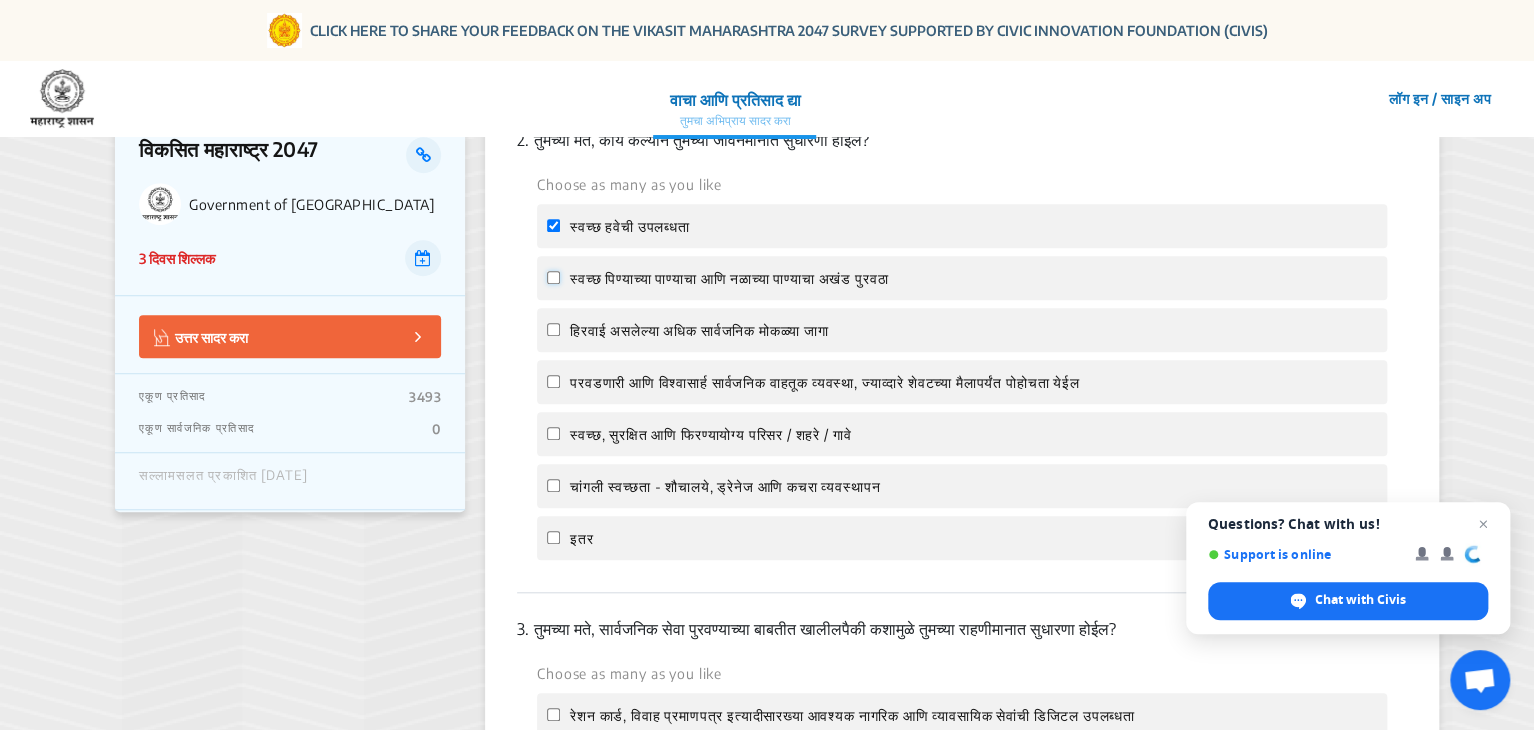 click on "स्वच्छ पिण्याच्या पाण्याचा आणि नळाच्या पाण्याचा अखंड पुरवठा" 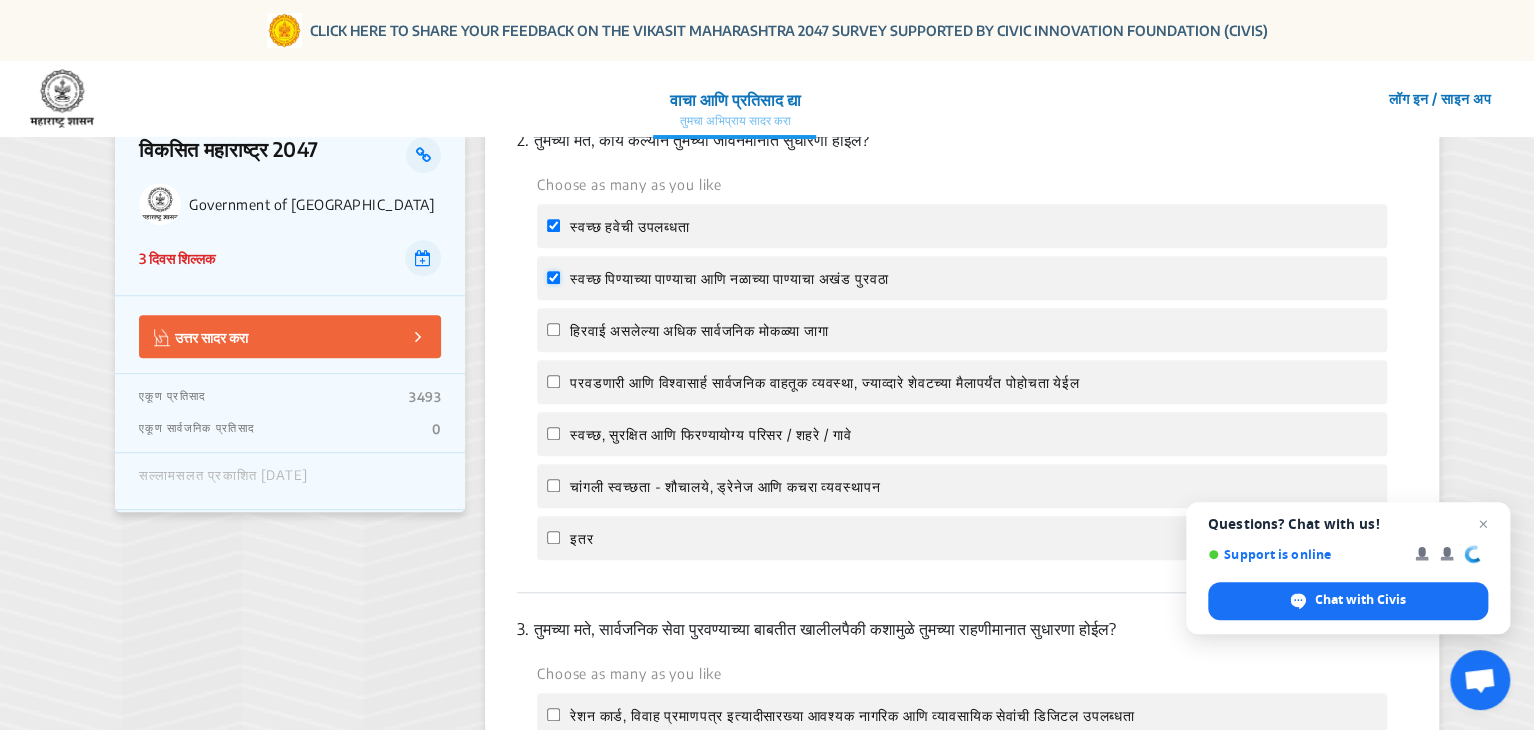 checkbox on "true" 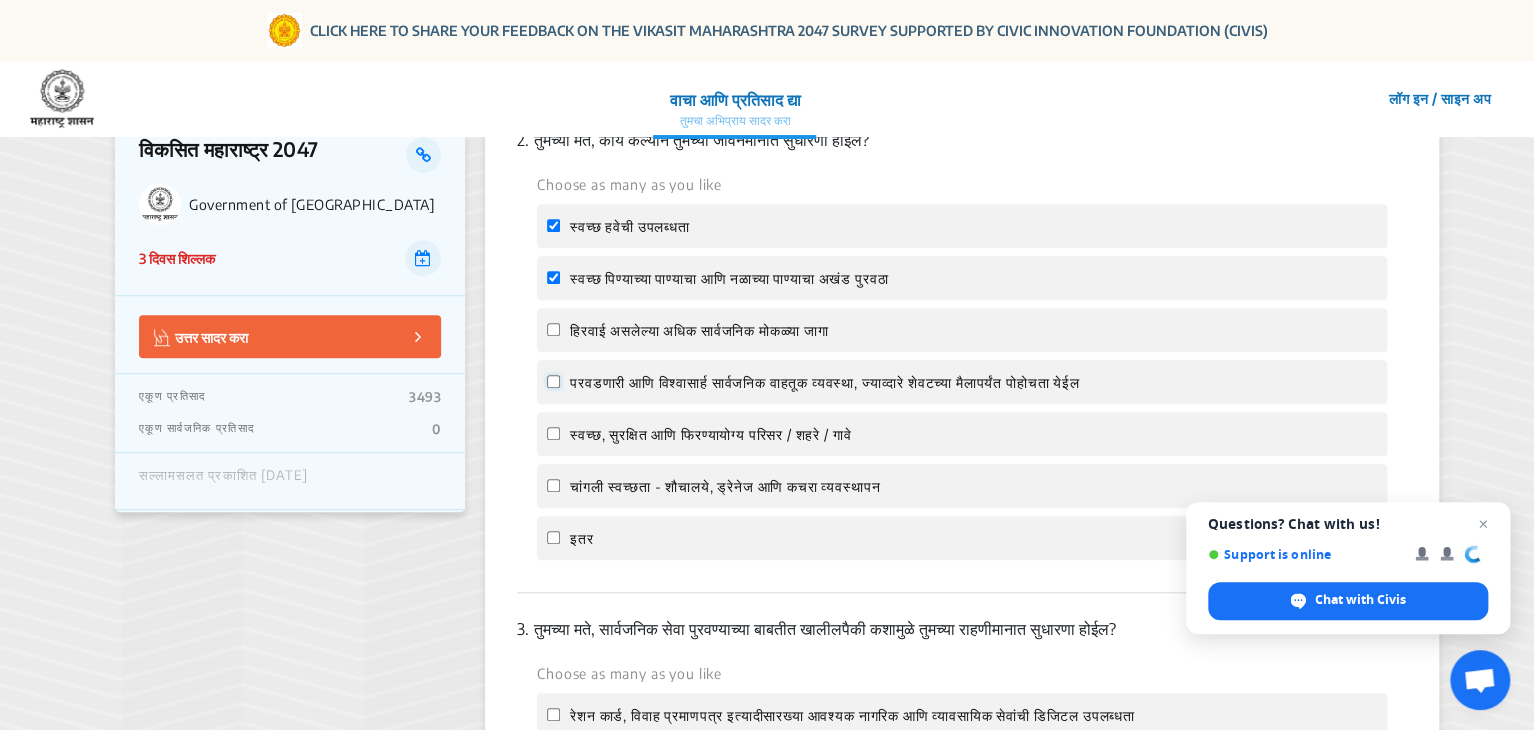 click on "परवडणारी आणि विश्वासार्ह सार्वजनिक वाहतूक व्यवस्था, ज्याव्दारे शेवटच्या मैलापर्यंत पोहोचता येईल" 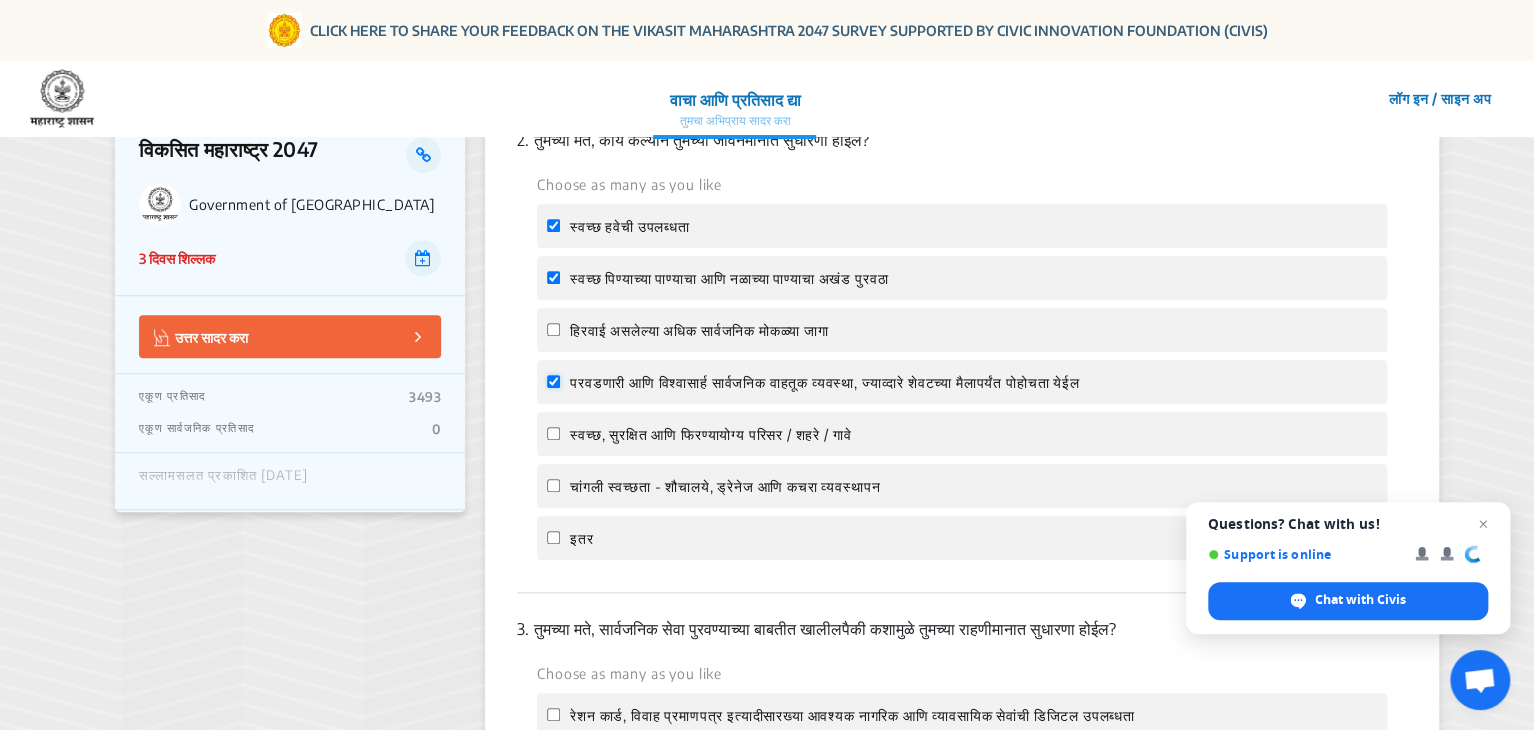click on "परवडणारी आणि विश्वासार्ह सार्वजनिक वाहतूक व्यवस्था, ज्याव्दारे शेवटच्या मैलापर्यंत पोहोचता येईल" 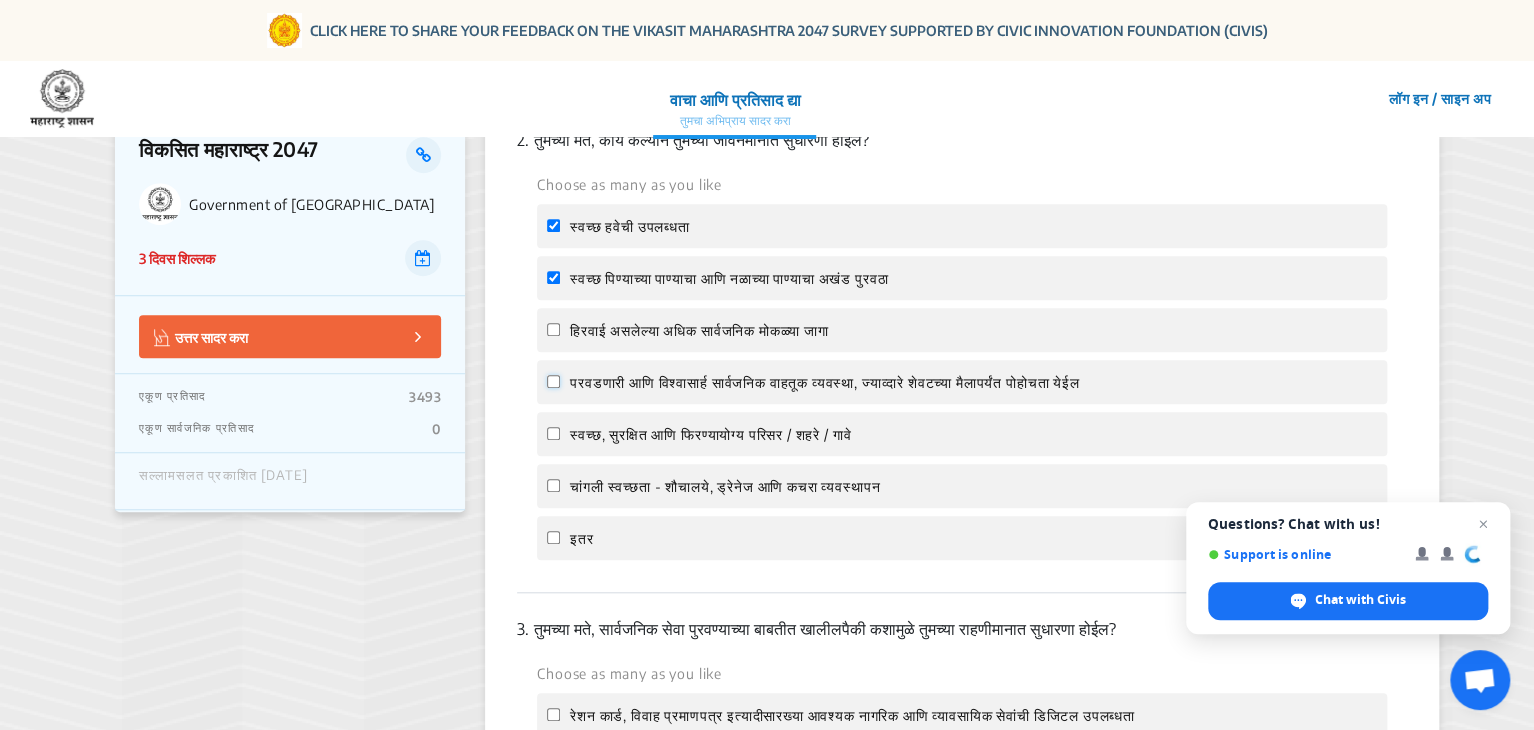 checkbox on "false" 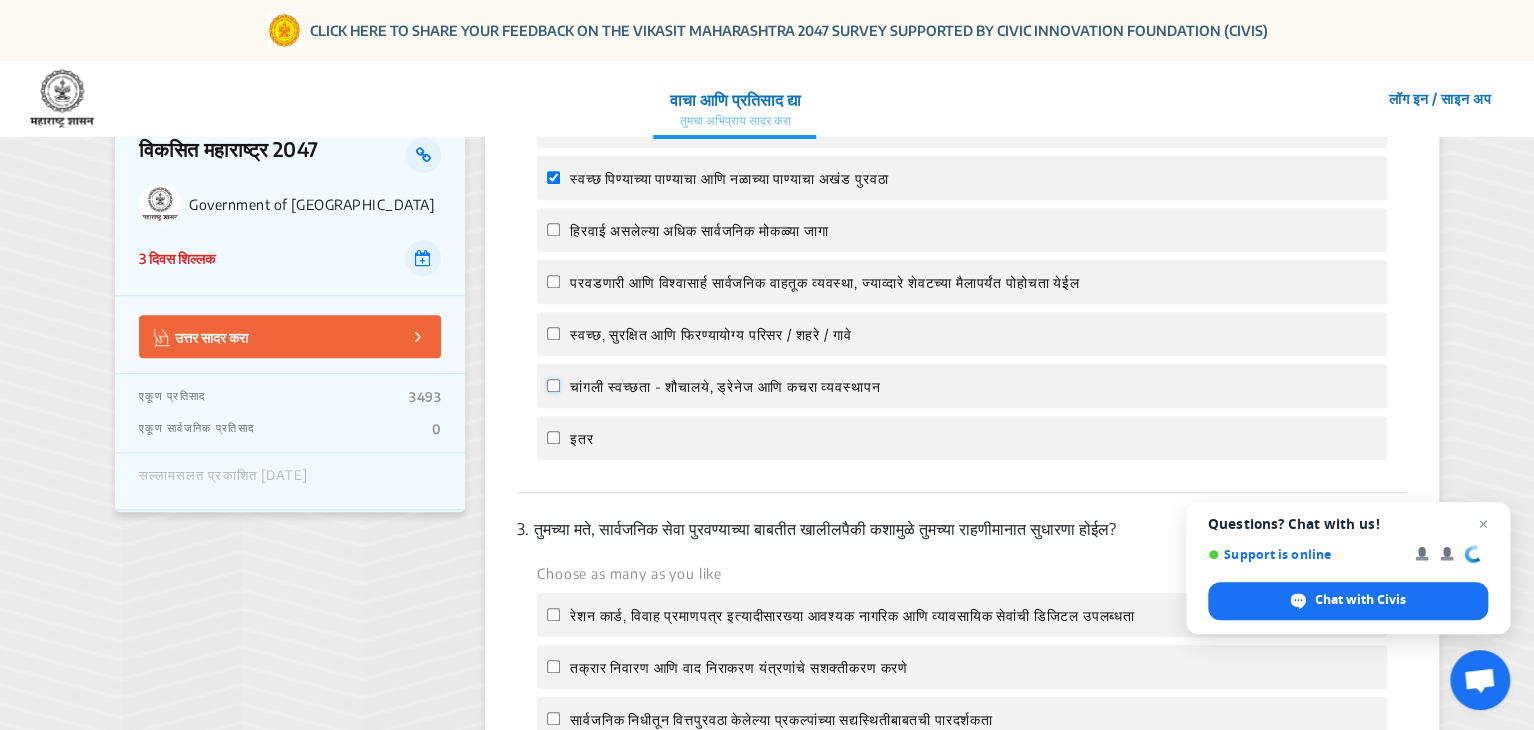click on "चांगली स्वच्छता - शौचालये, ड्रेनेज आणि कचरा व्यवस्थापन" 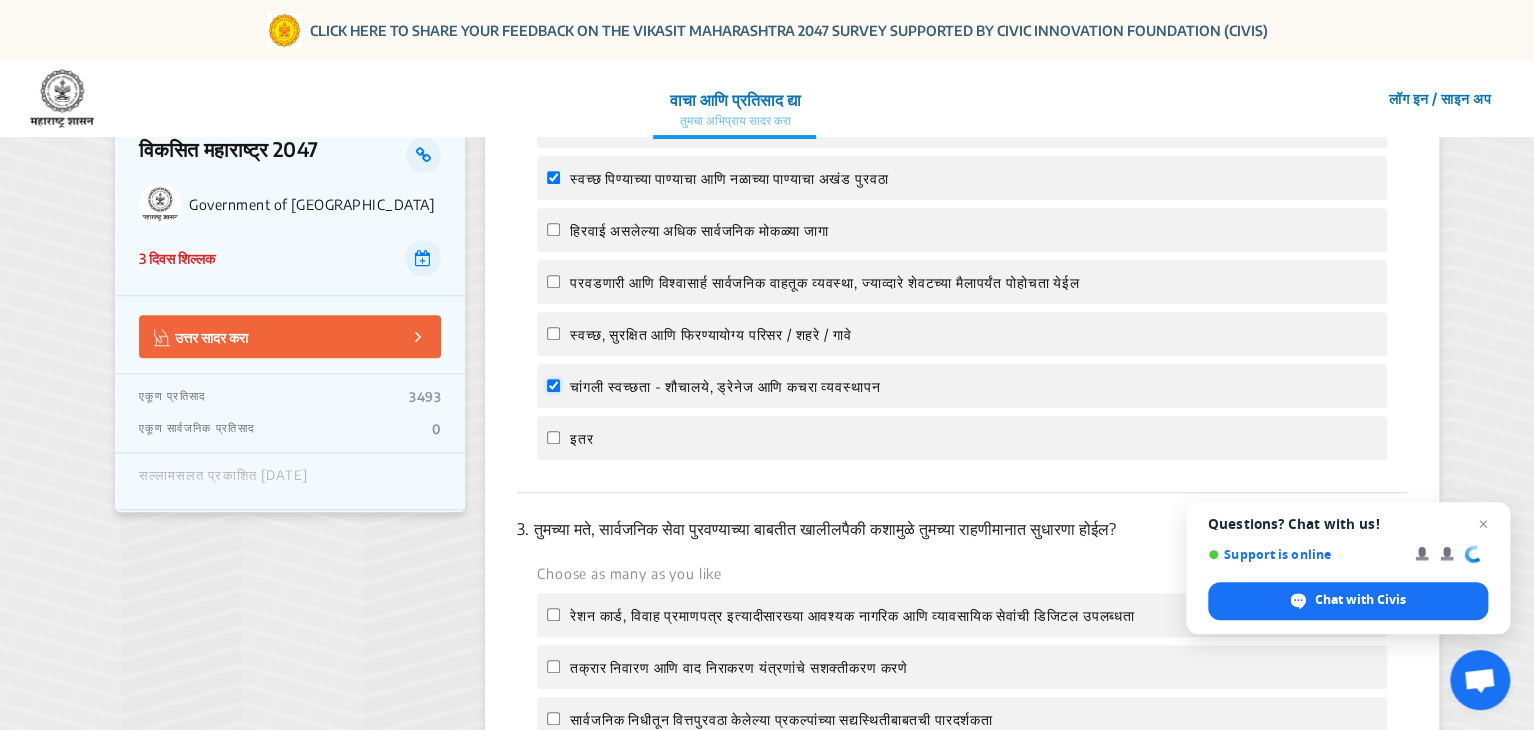 checkbox on "true" 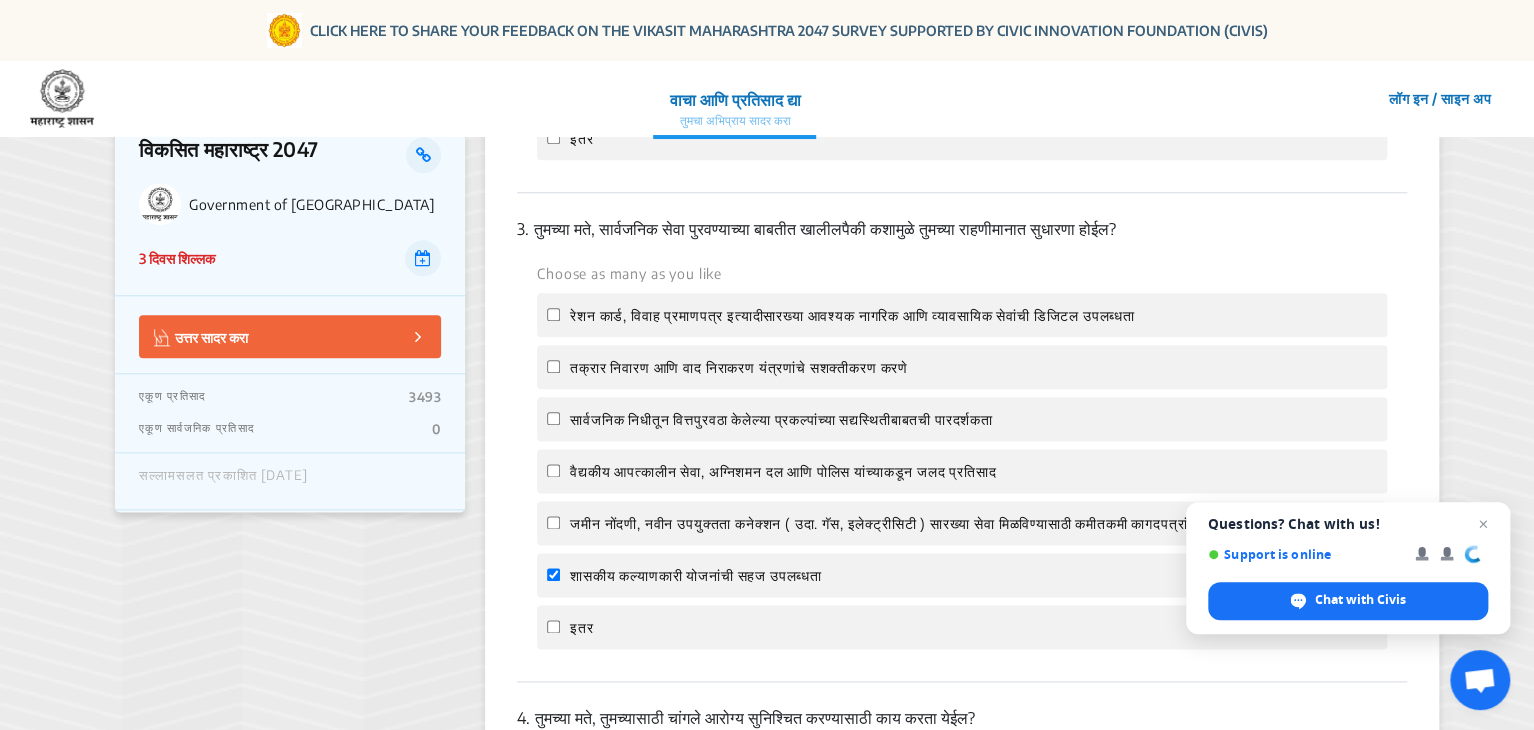 scroll, scrollTop: 1100, scrollLeft: 0, axis: vertical 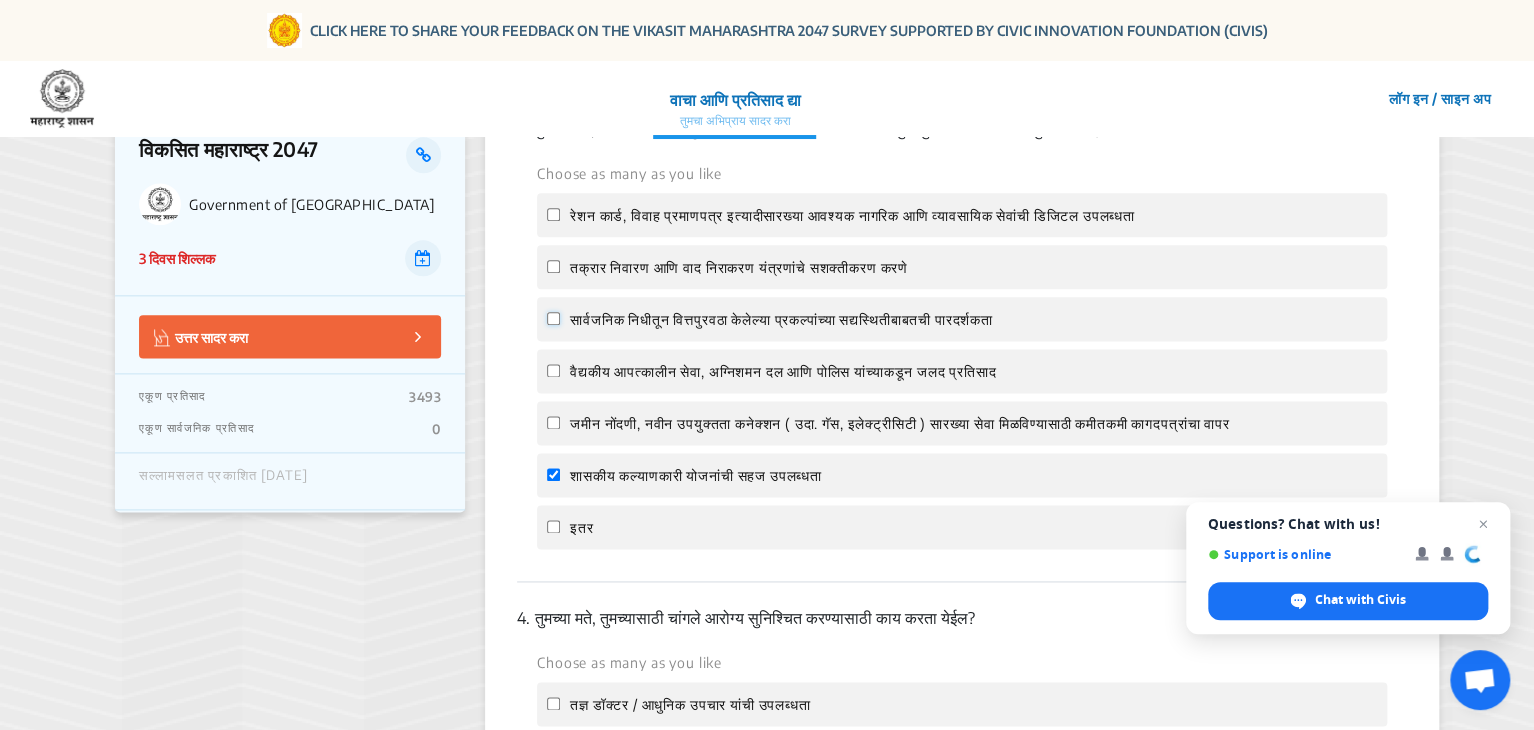 click on "सार्वजनिक निधीतून वित्तपुरवठा केलेल्या प्रकल्पांच्या सद्यस्थितीबाबतची पारदर्शकता" 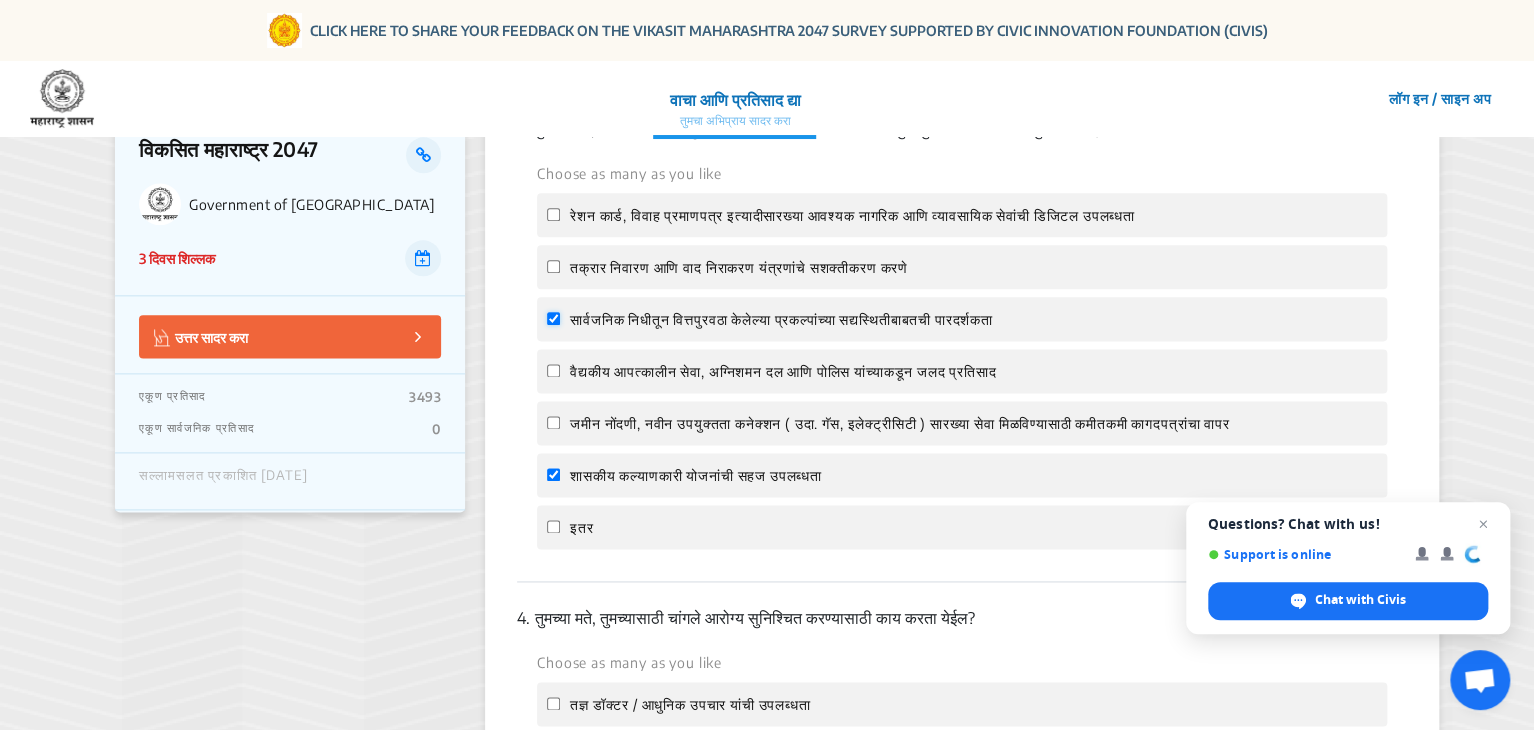 checkbox on "true" 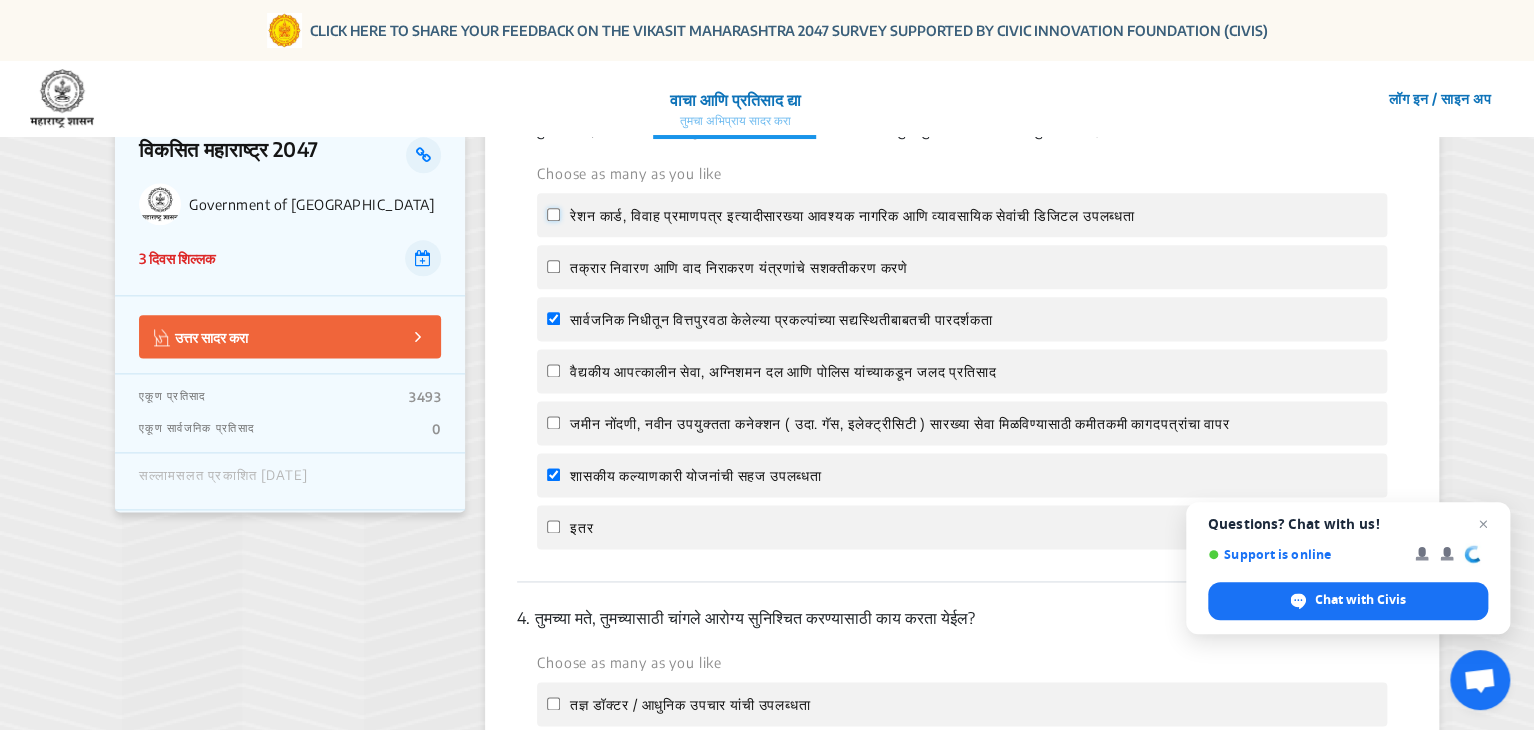 click on "रेशन कार्ड, विवाह प्रमाणपत्र इत्यादीसारख्या आवश्यक नागरिक आणि व्यावसायिक सेवांची डिजिटल उपलब्धता" 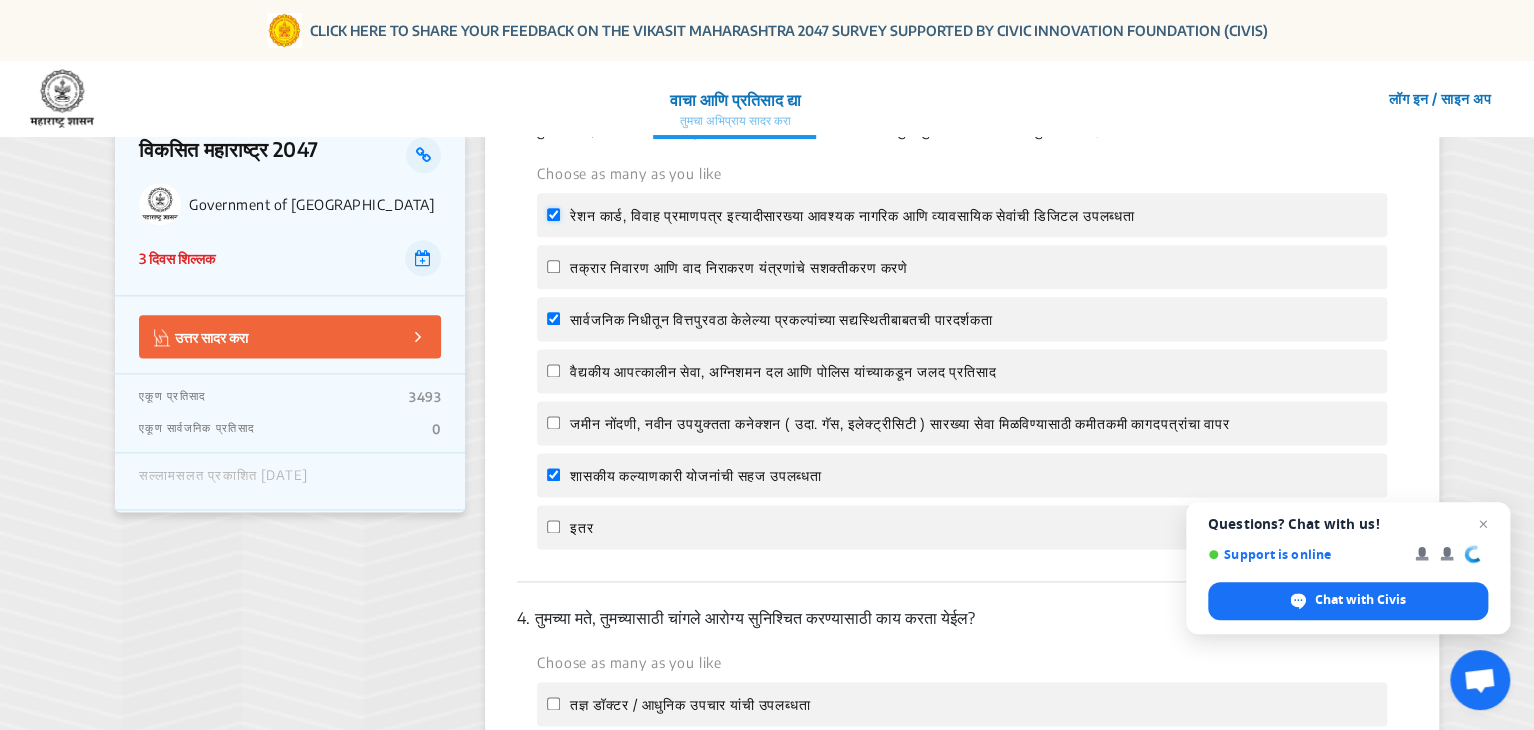 checkbox on "true" 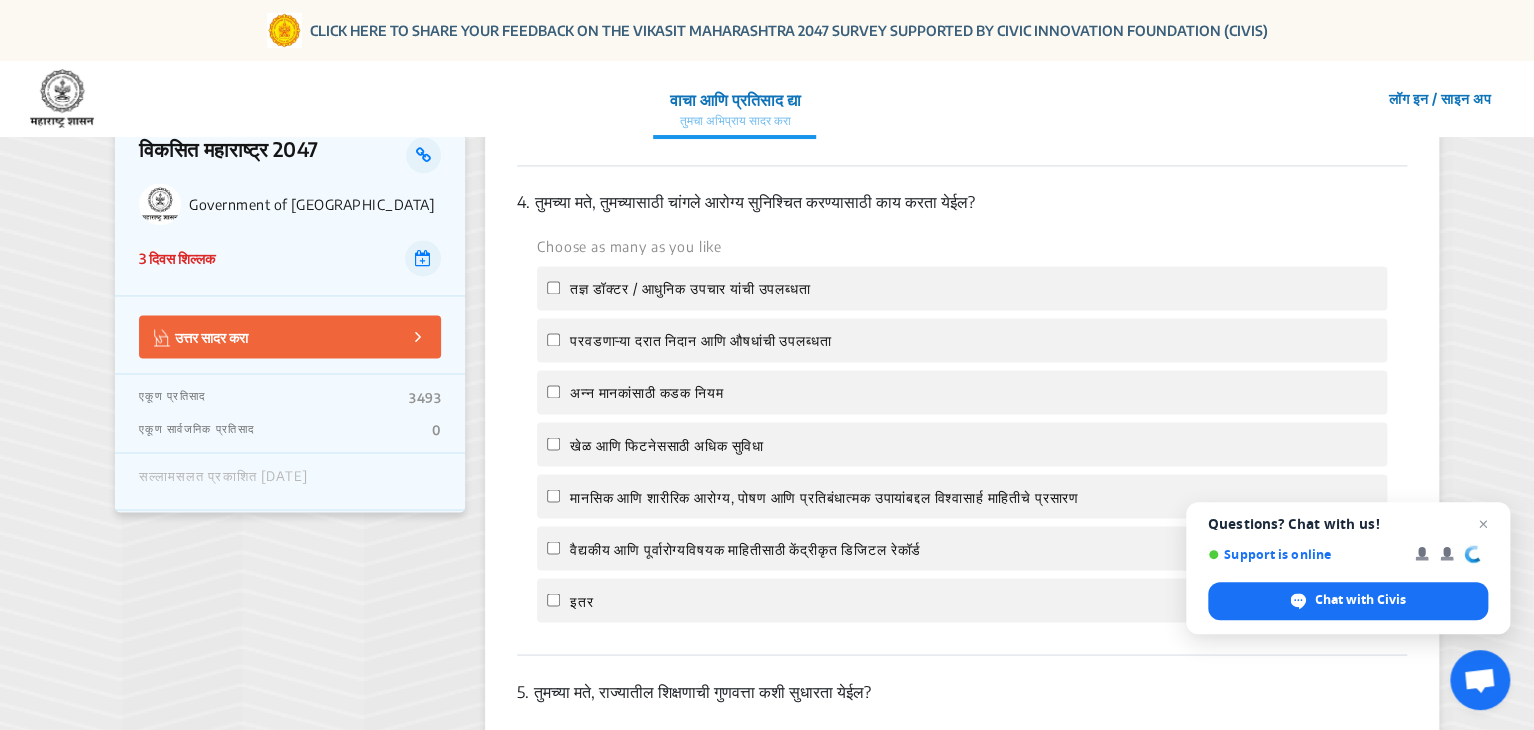 scroll, scrollTop: 1600, scrollLeft: 0, axis: vertical 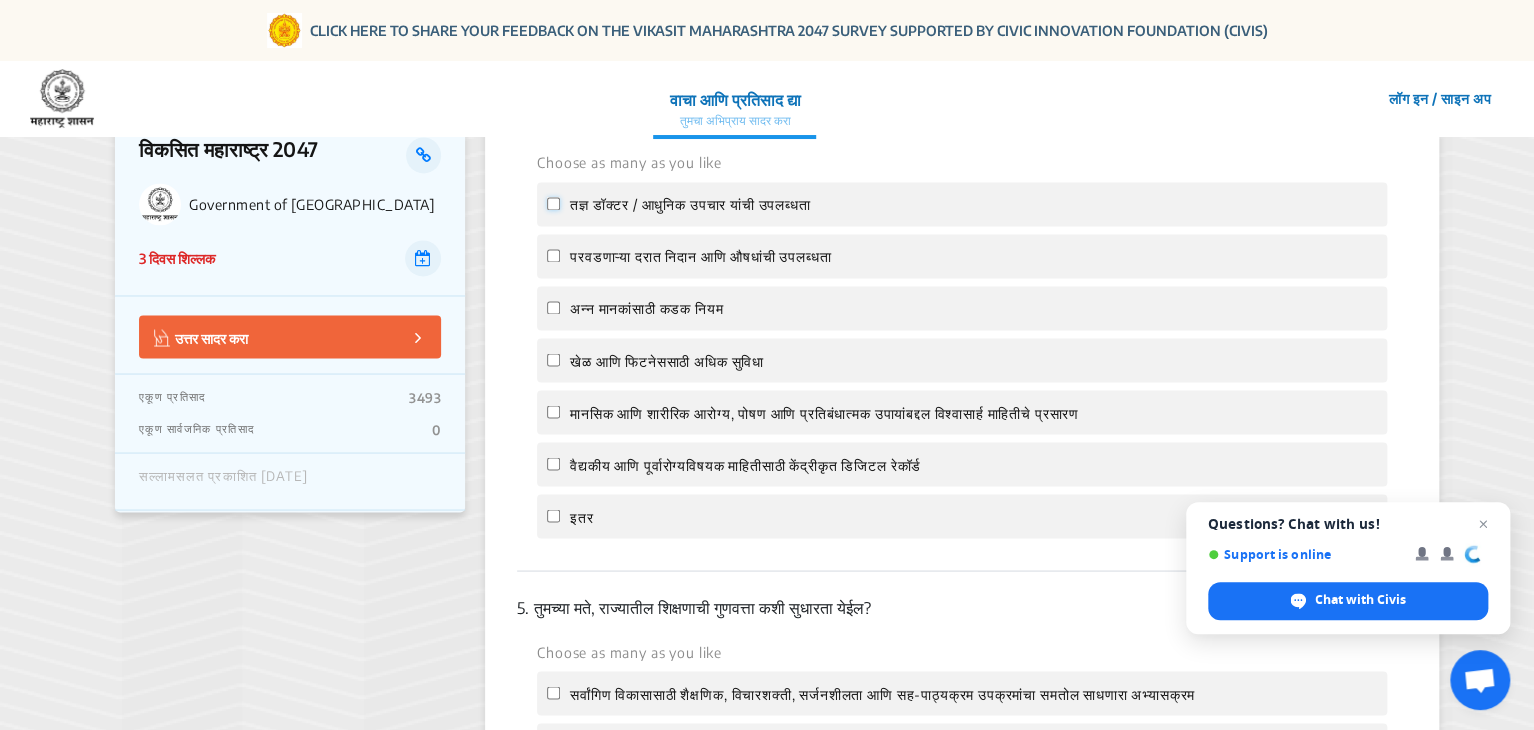 click on "तज्ञ डॉक्टर / आधुनिक उपचार यांची उपलब्धता" 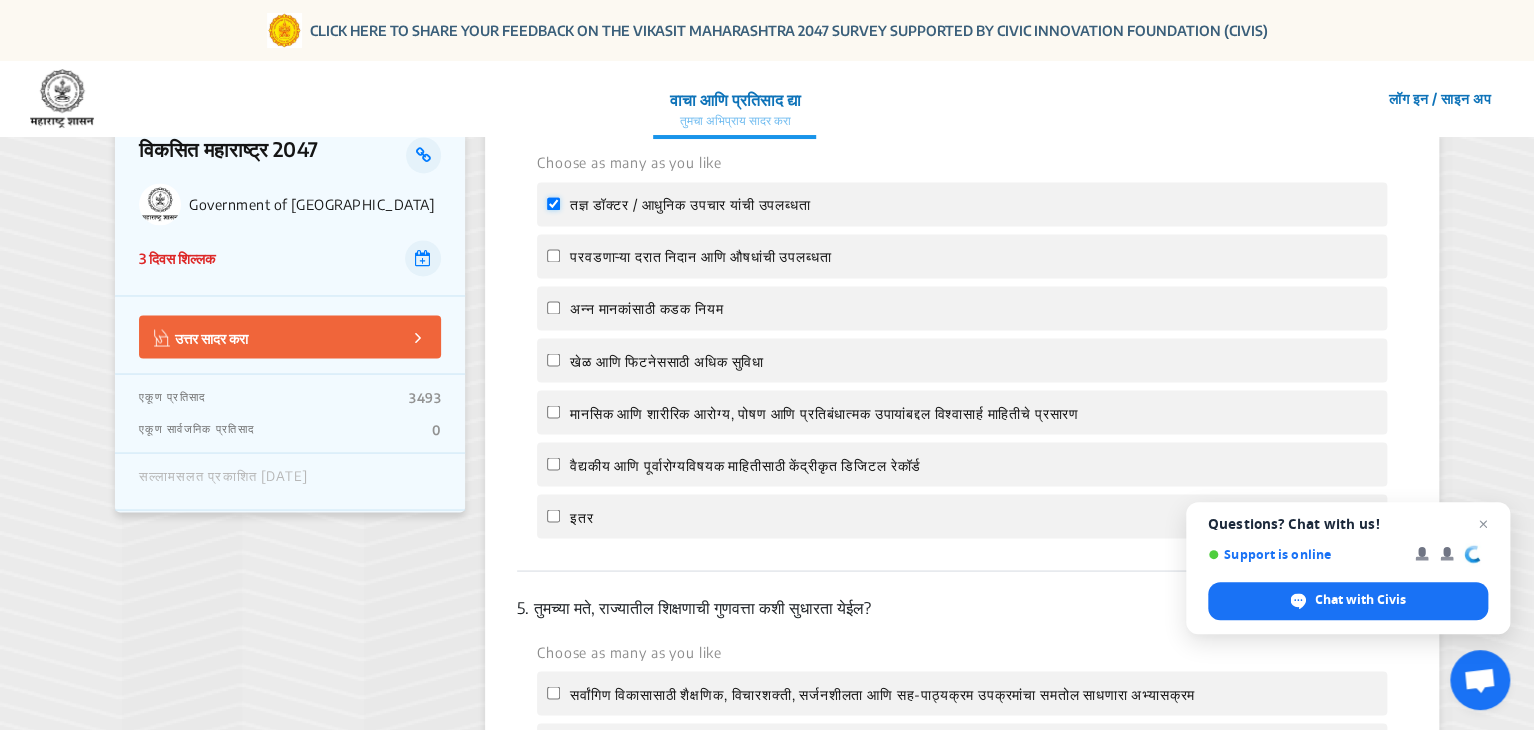 checkbox on "true" 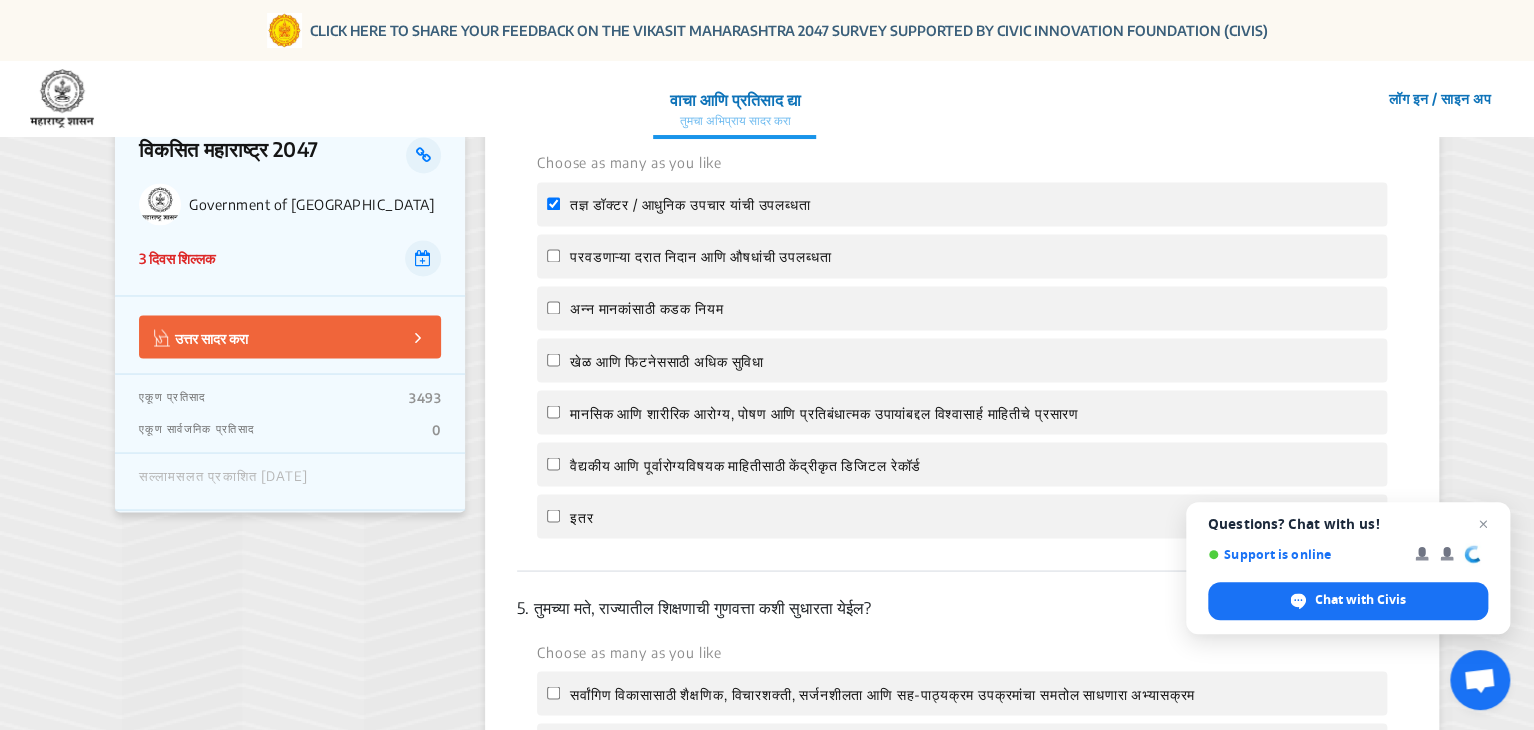 click on "परवडणाऱ्या दरात निदान आणि औषधांची उपलब्धता" 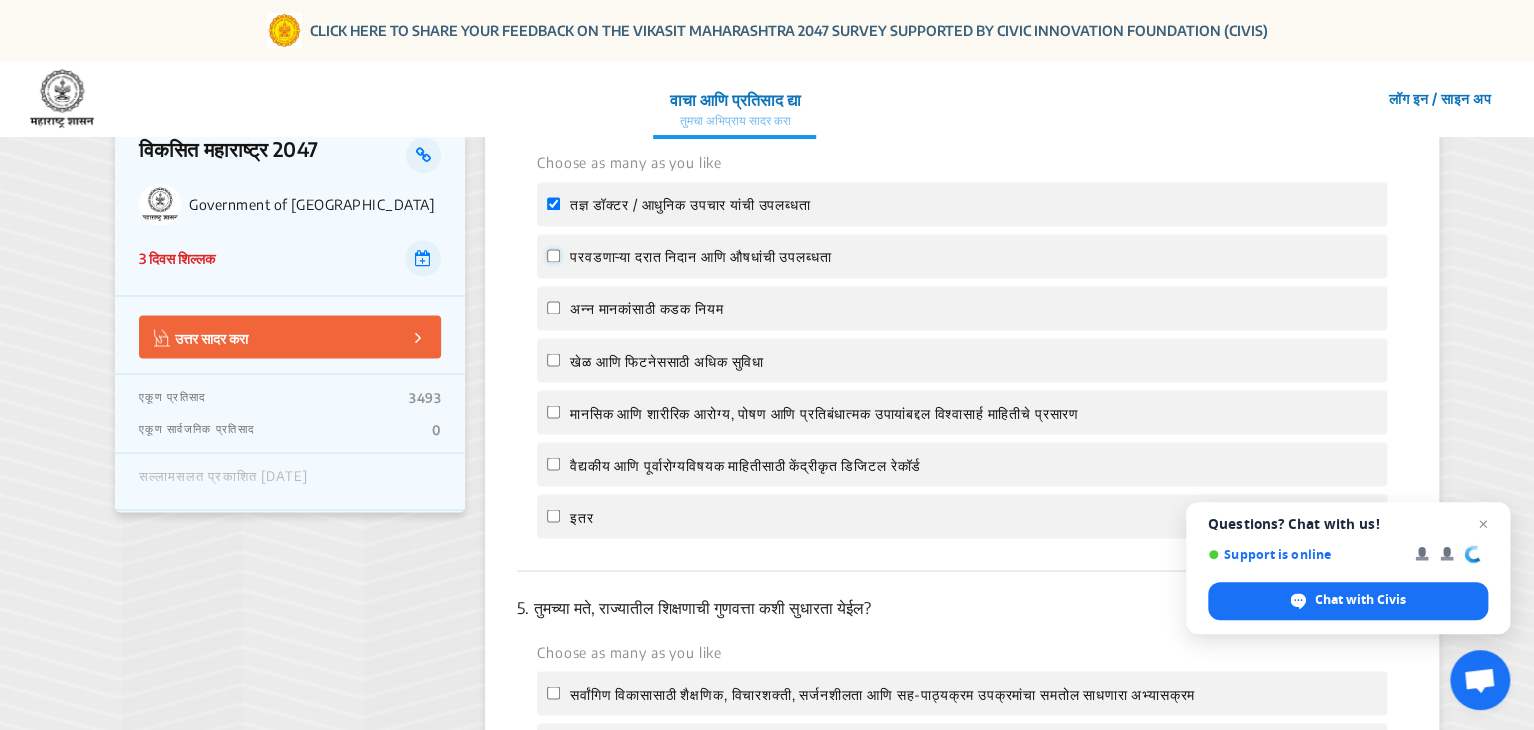 click on "परवडणाऱ्या दरात निदान आणि औषधांची उपलब्धता" 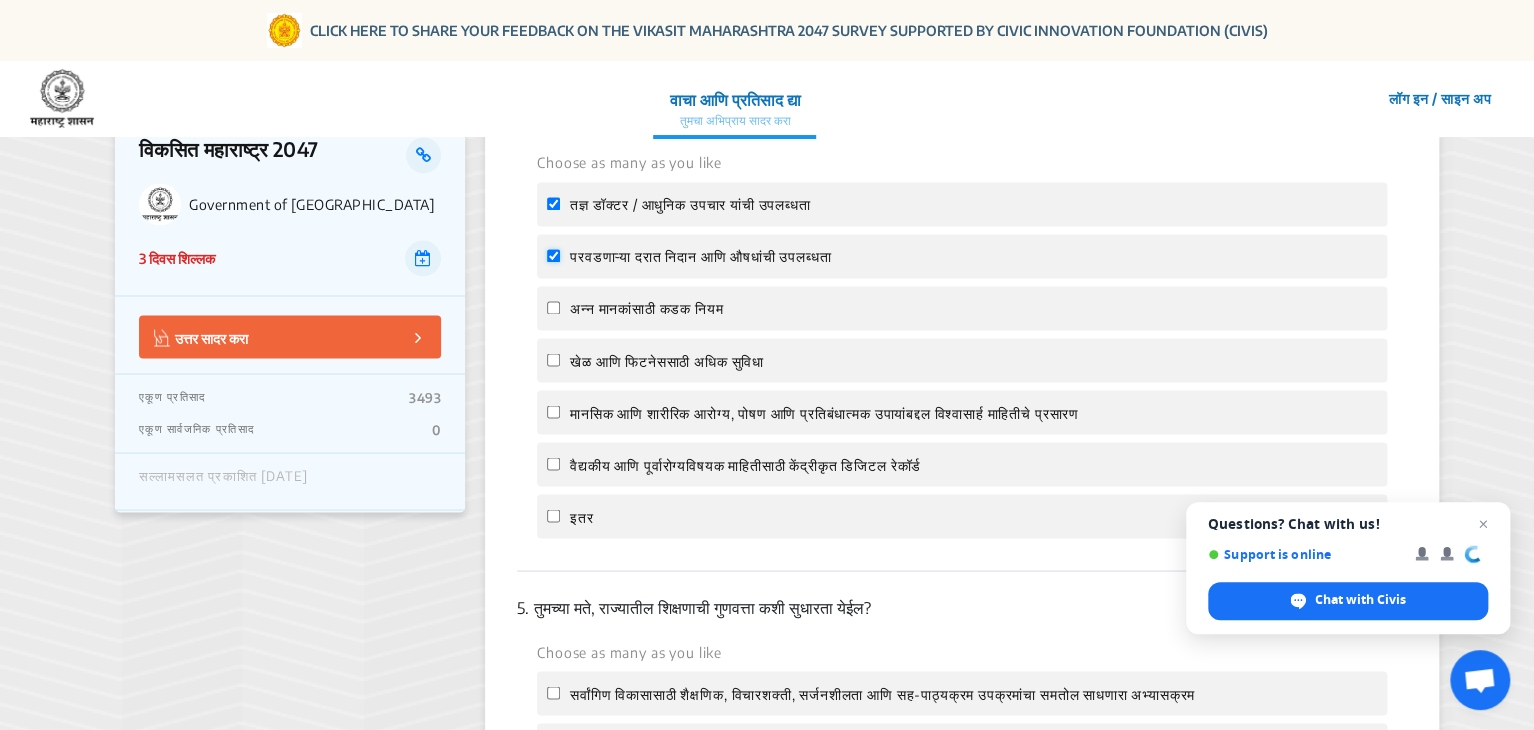 checkbox on "true" 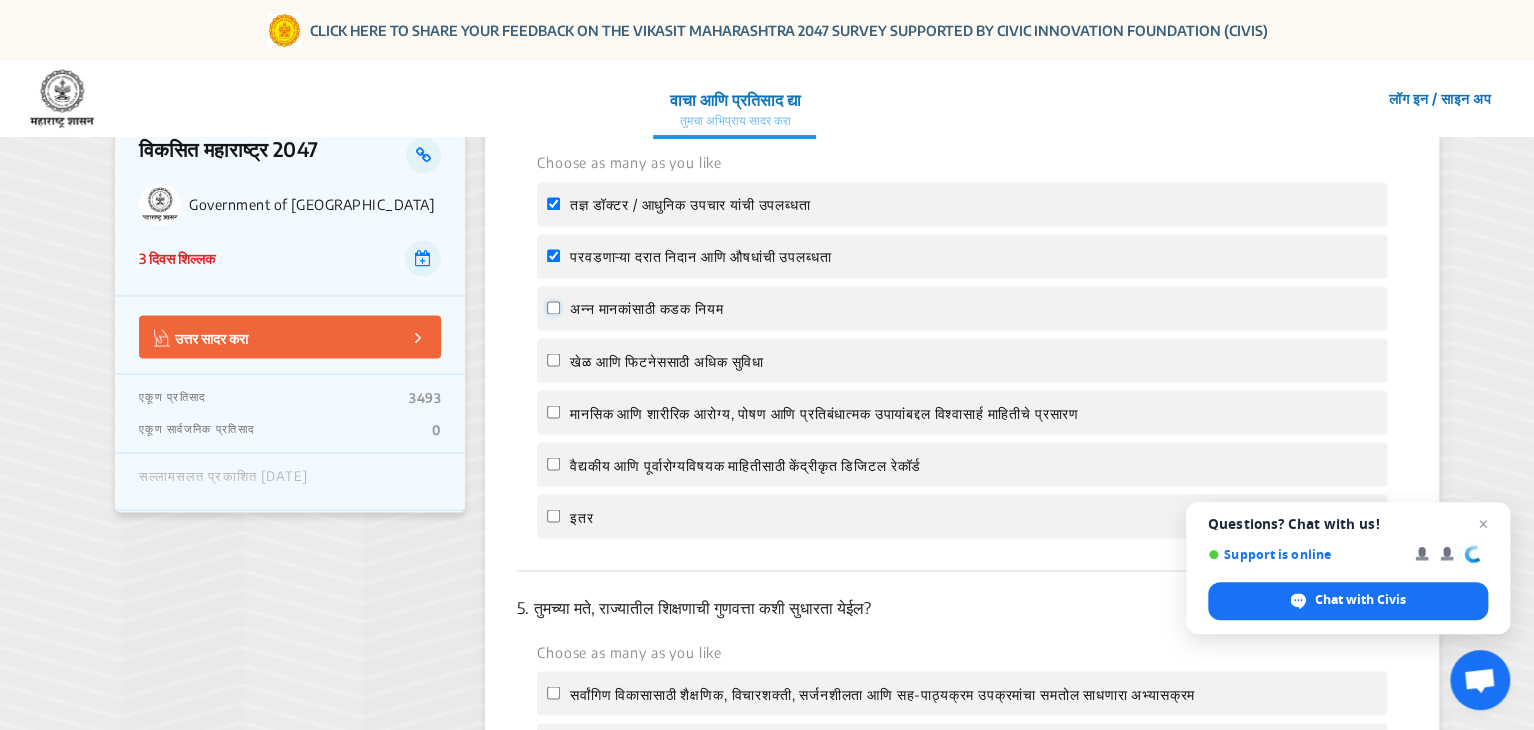 click on "अन्न मानकांसाठी कडक नियम" 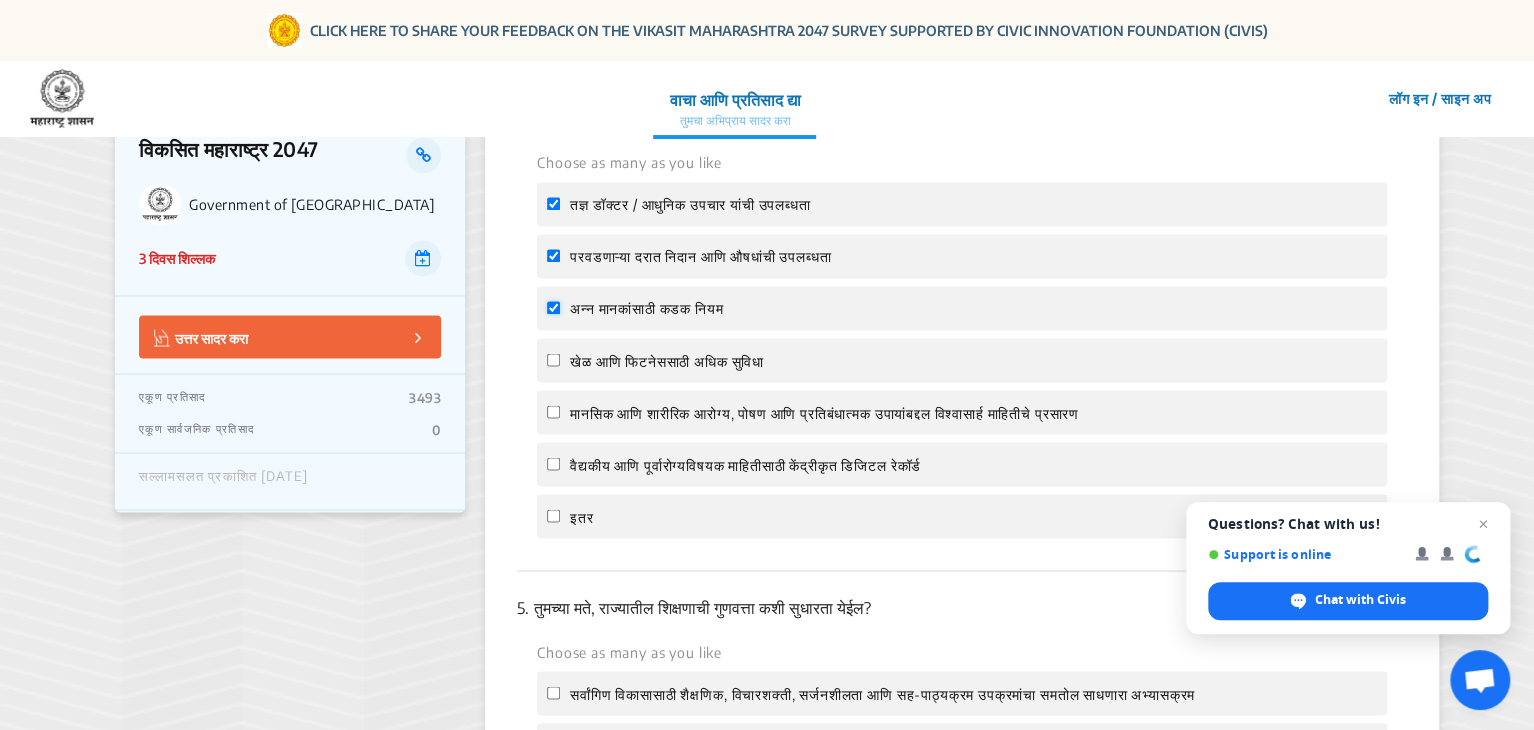 checkbox on "true" 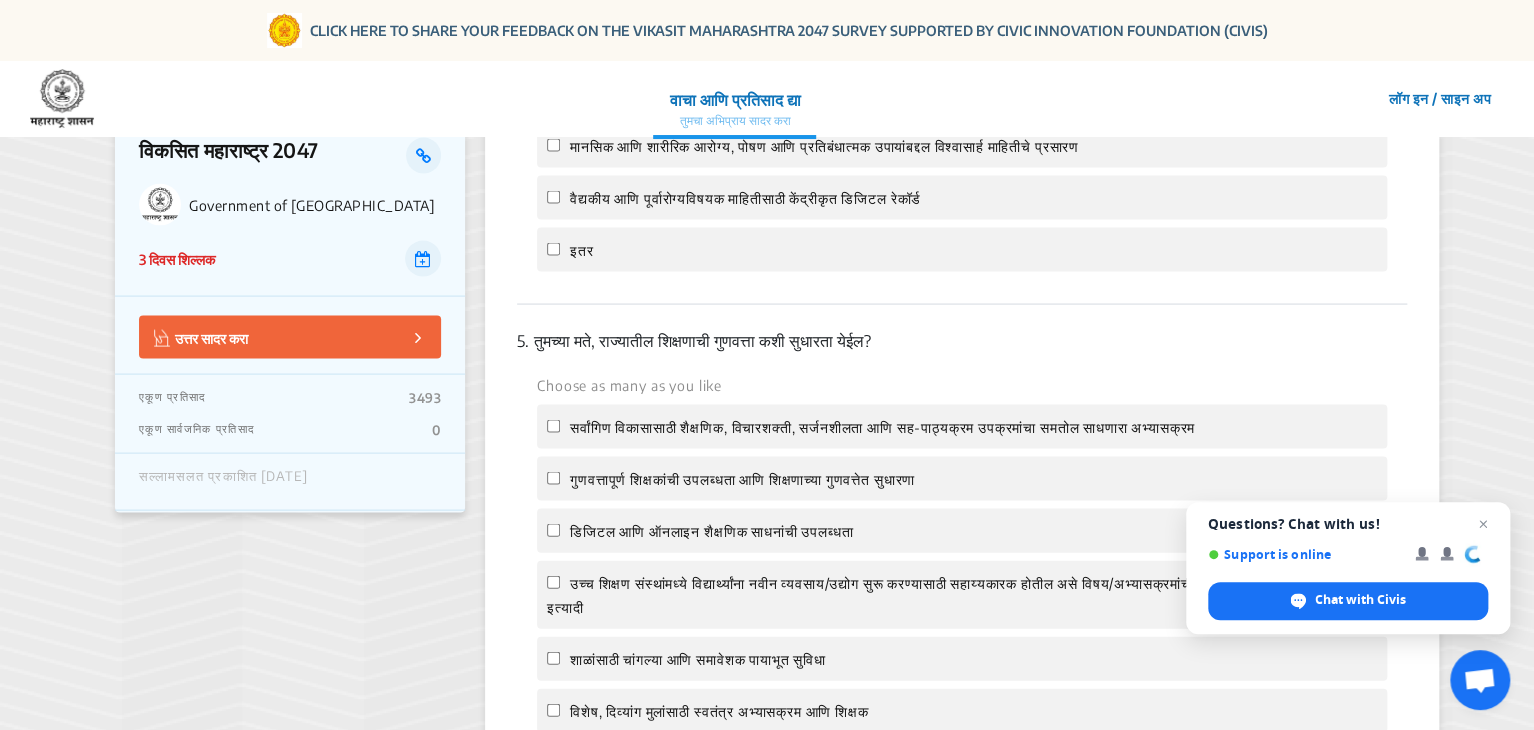scroll, scrollTop: 1902, scrollLeft: 0, axis: vertical 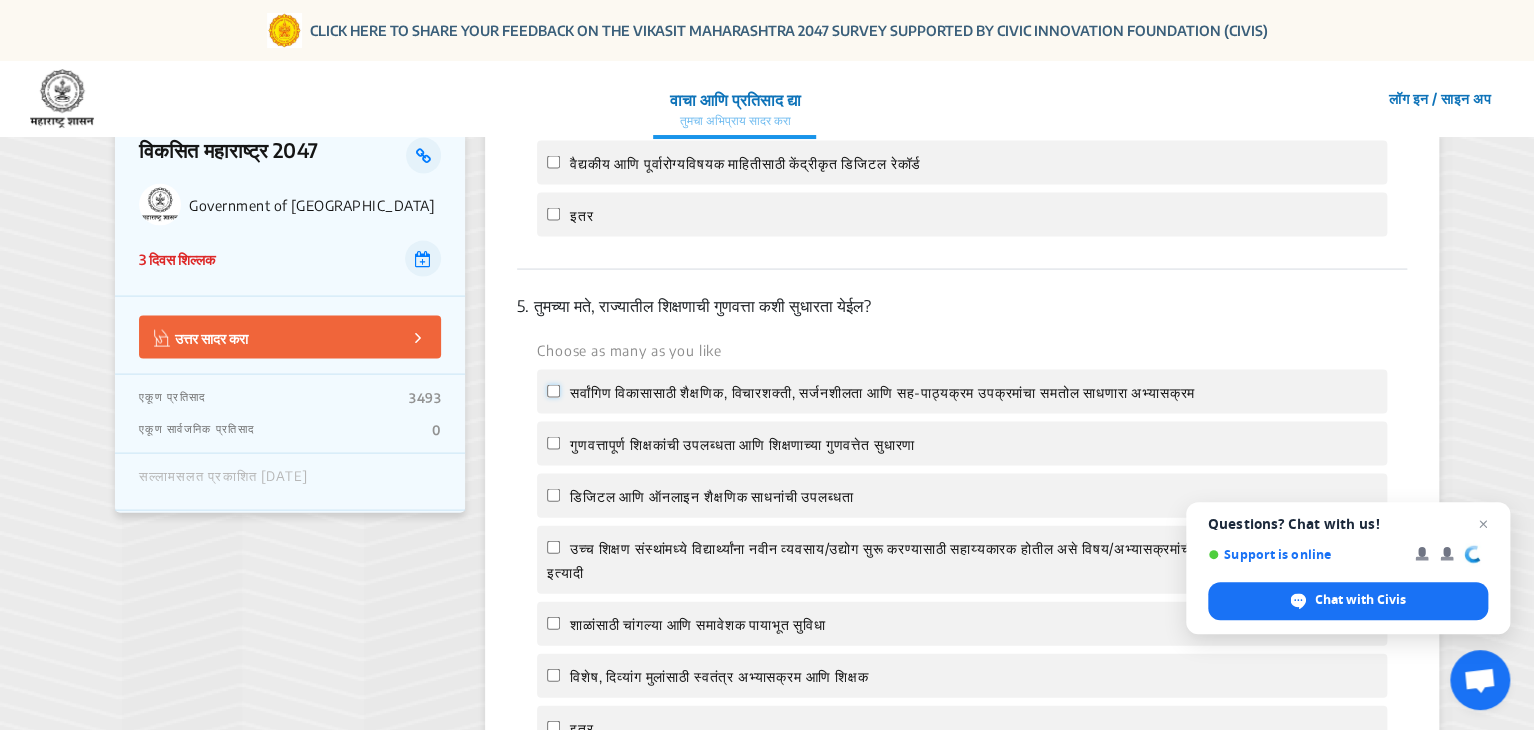 click on "सर्वांगिण विकासासाठी शैक्षणिक, विचारशक्ती, सर्जनशीलता आणि सह-पाठ्यक्रम उपक्रमांचा समतोल साधणारा अभ्यासक्रम" 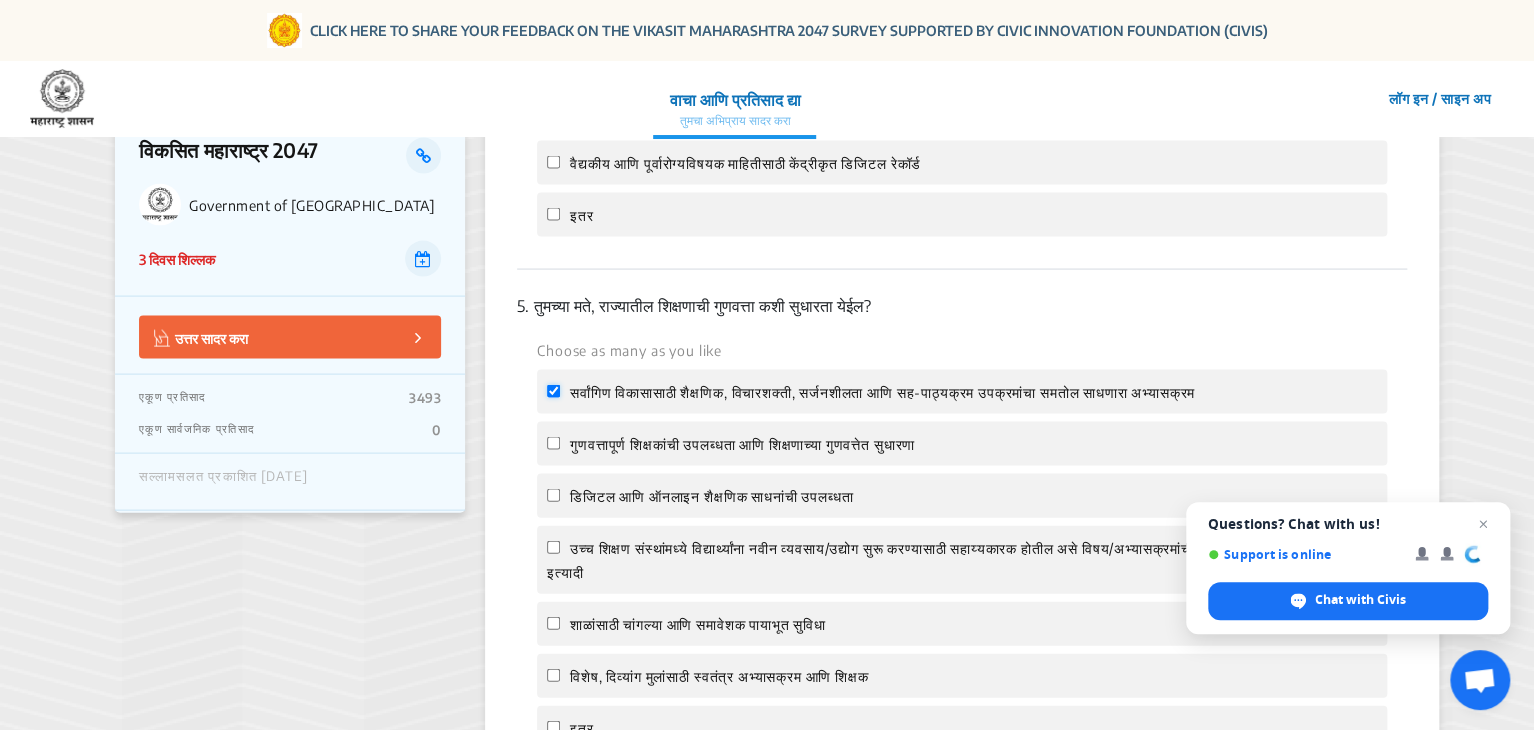 checkbox on "true" 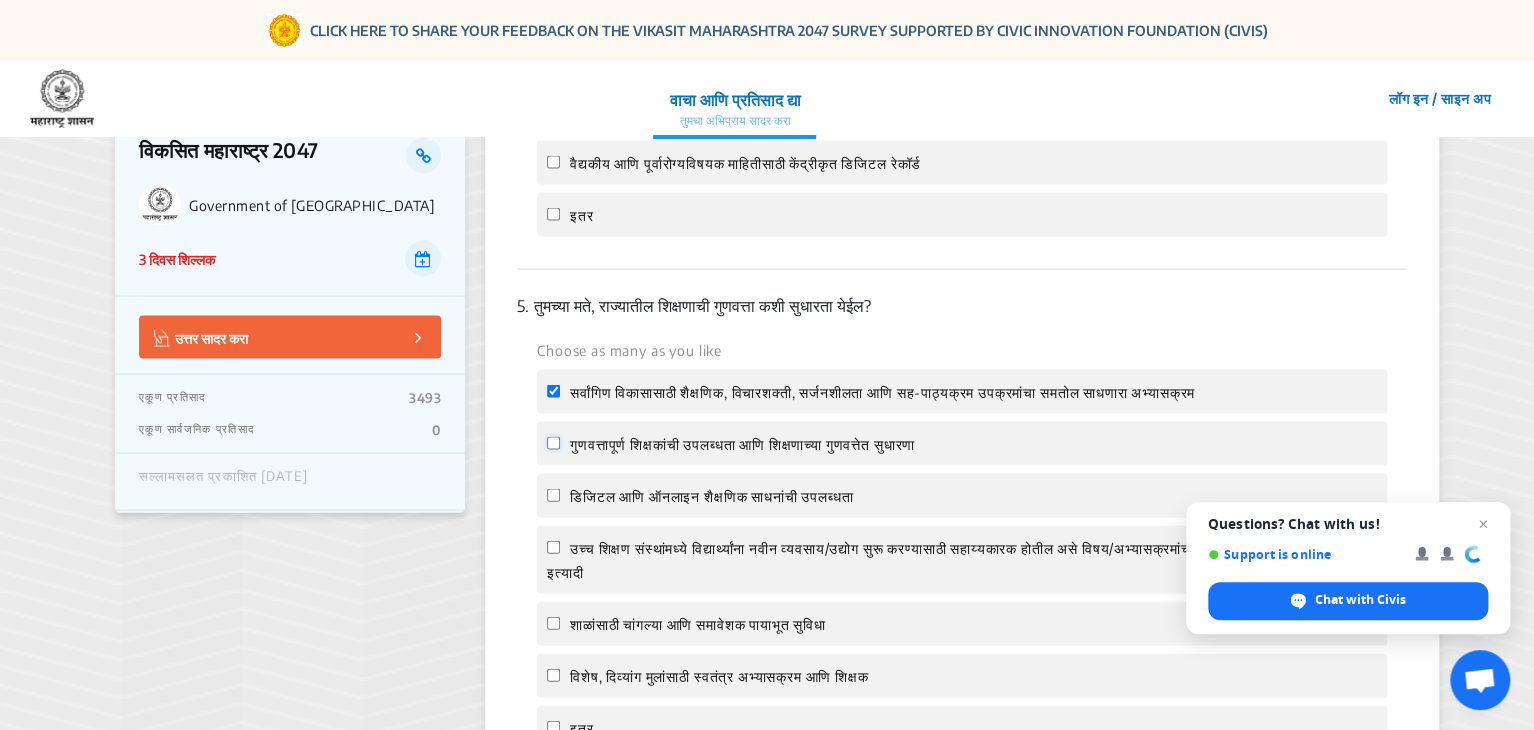 click on "गुणवत्तापूर्ण शिक्षकांची उपलब्धता आणि शिक्षणाच्या गुणवत्तेत सुधारणा" 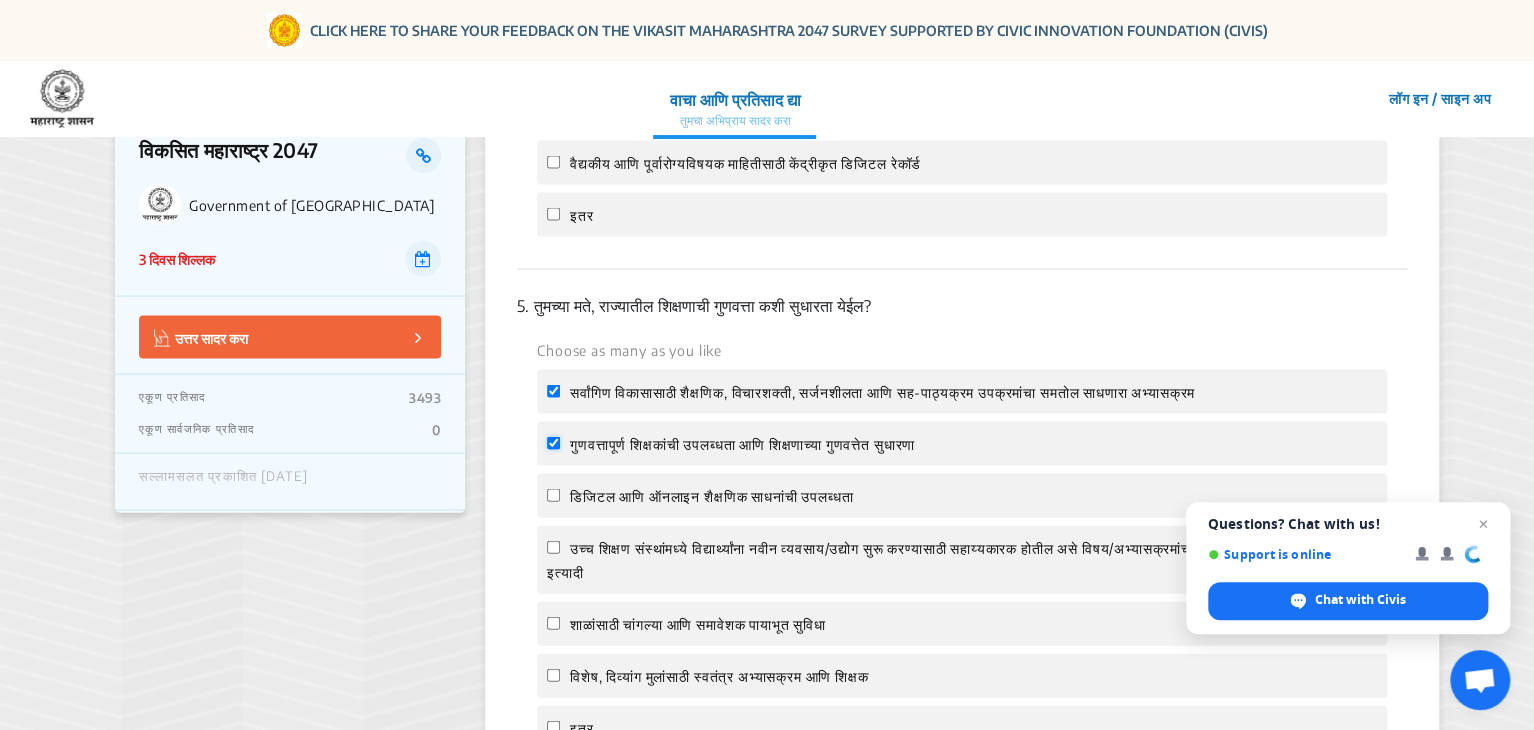 checkbox on "true" 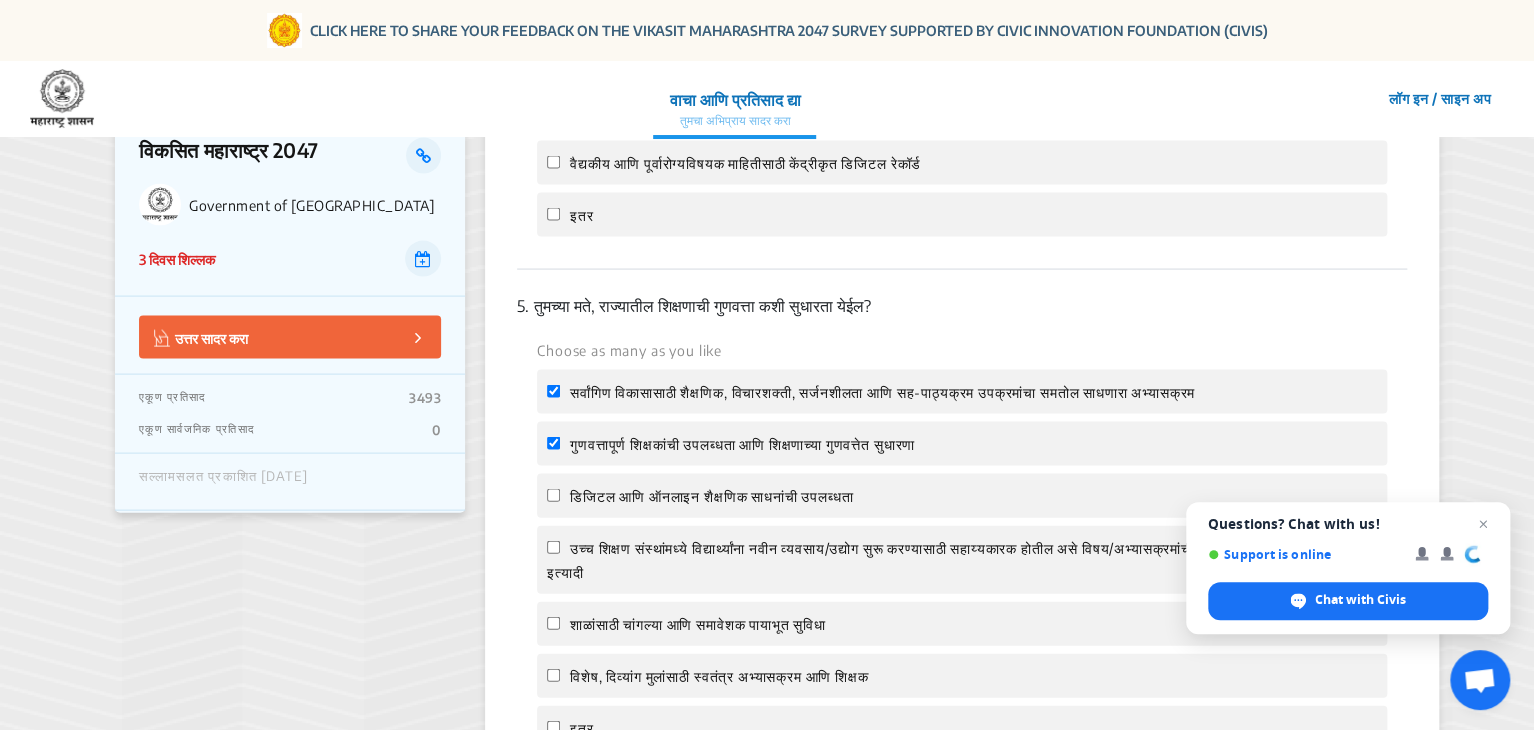 click on "डिजिटल आणि ऑनलाइन शैक्षणिक साधनांची उपलब्धता" 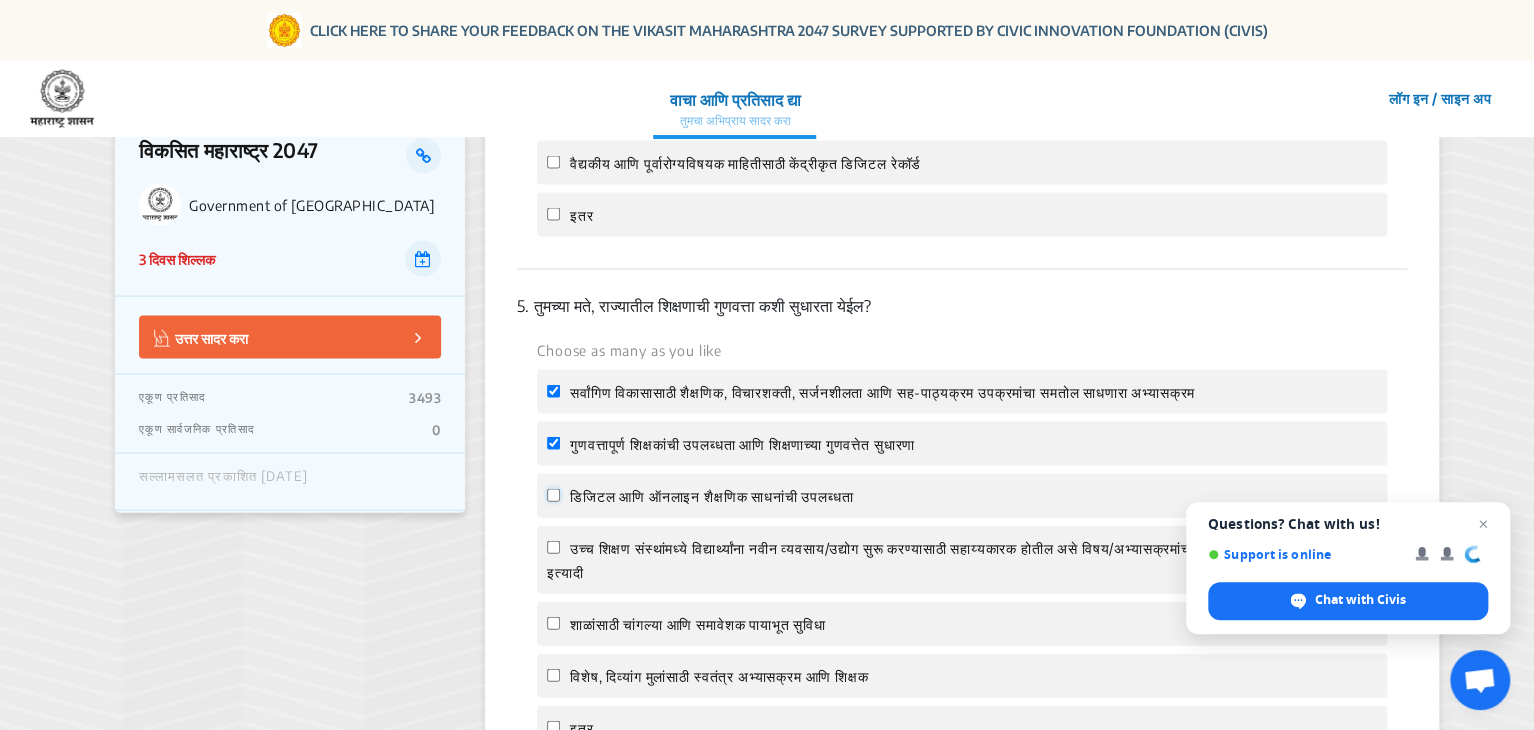 click on "डिजिटल आणि ऑनलाइन शैक्षणिक साधनांची उपलब्धता" 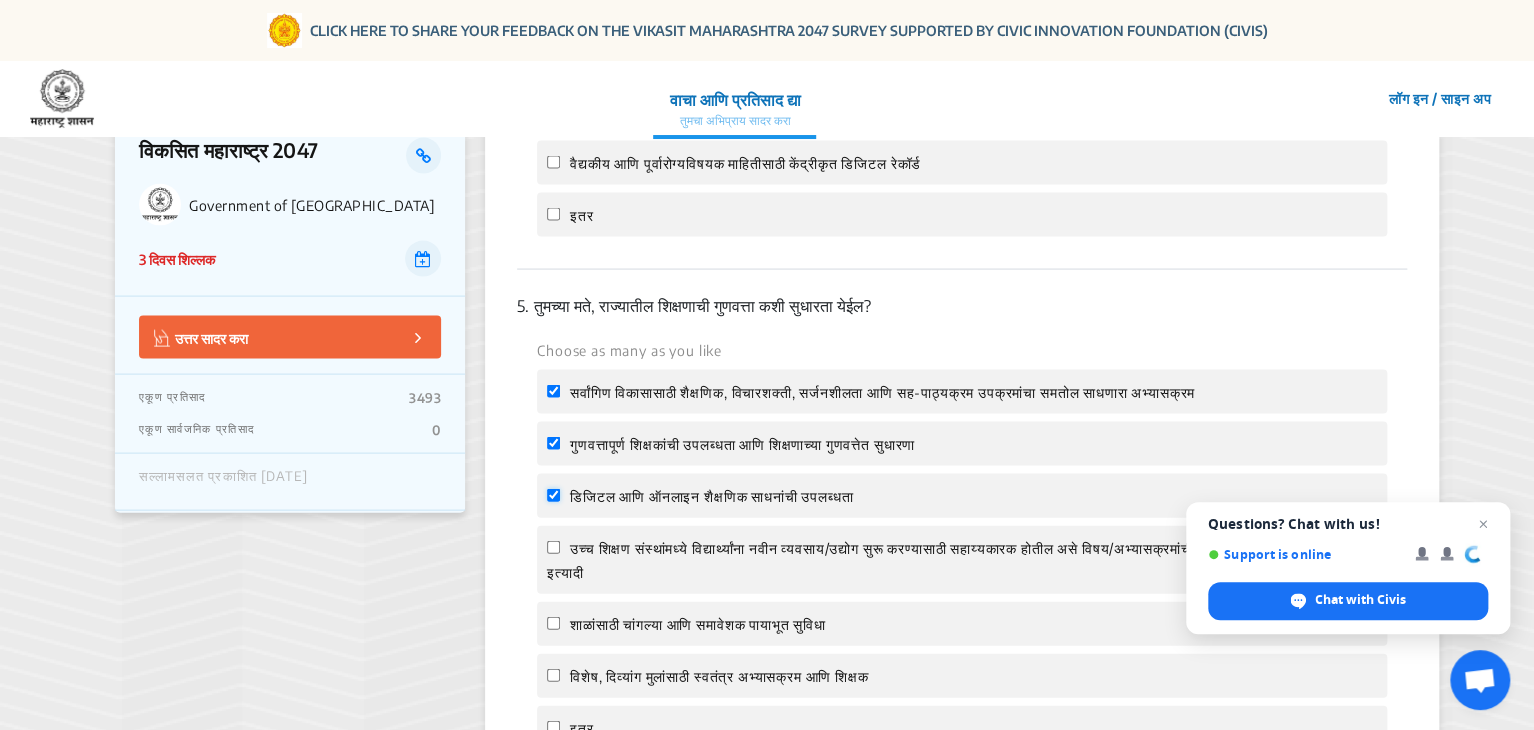 checkbox on "true" 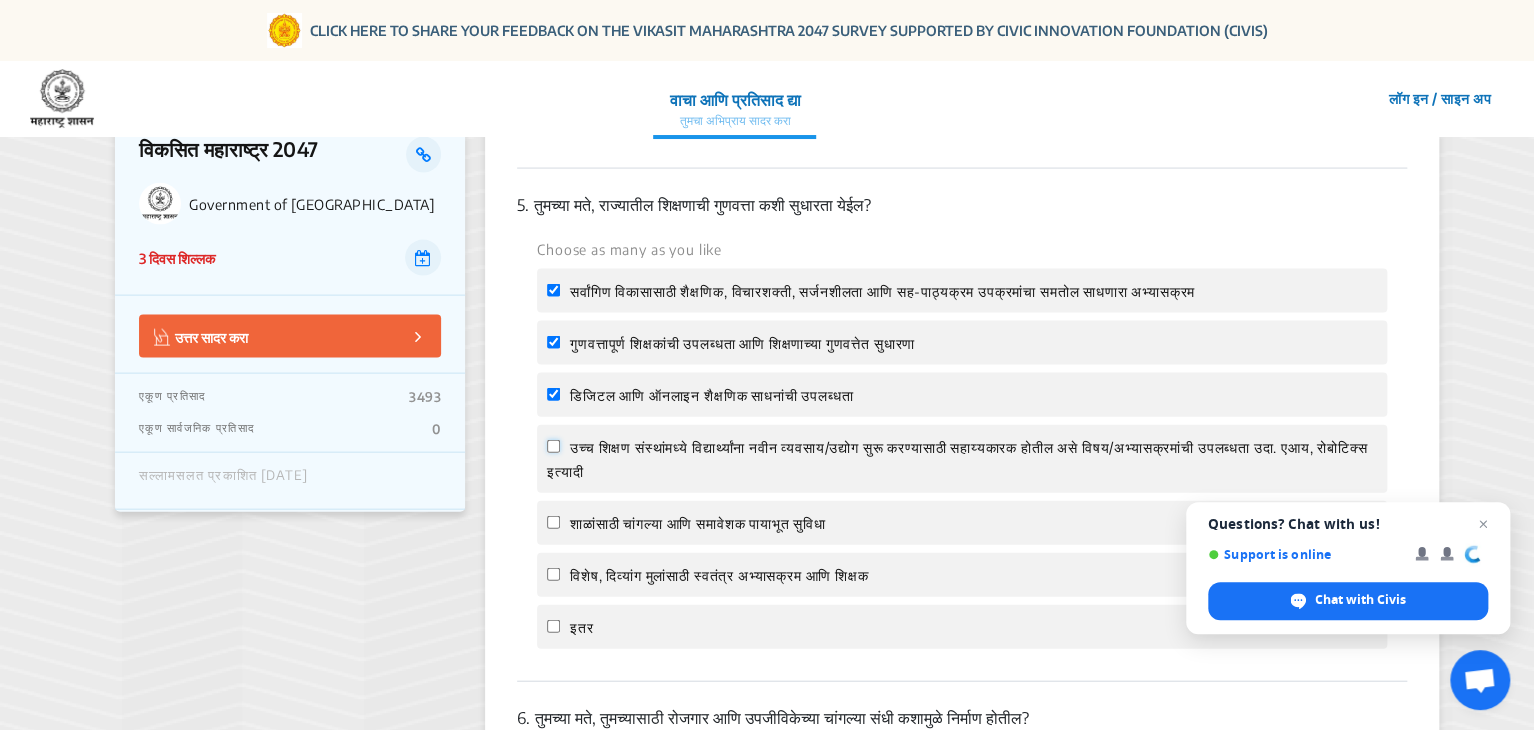 click on "उच्च शिक्षण संस्थांमध्ये विद्यार्थ्यांना नवीन व्यवसाय/उद्योग सुरू करण्यासाठी सहाय्यकारक होतील असे विषय/अभ्यासक्रमांची उपलब्धता उदा. एआय, रोबोटिक्स इत्यादी" 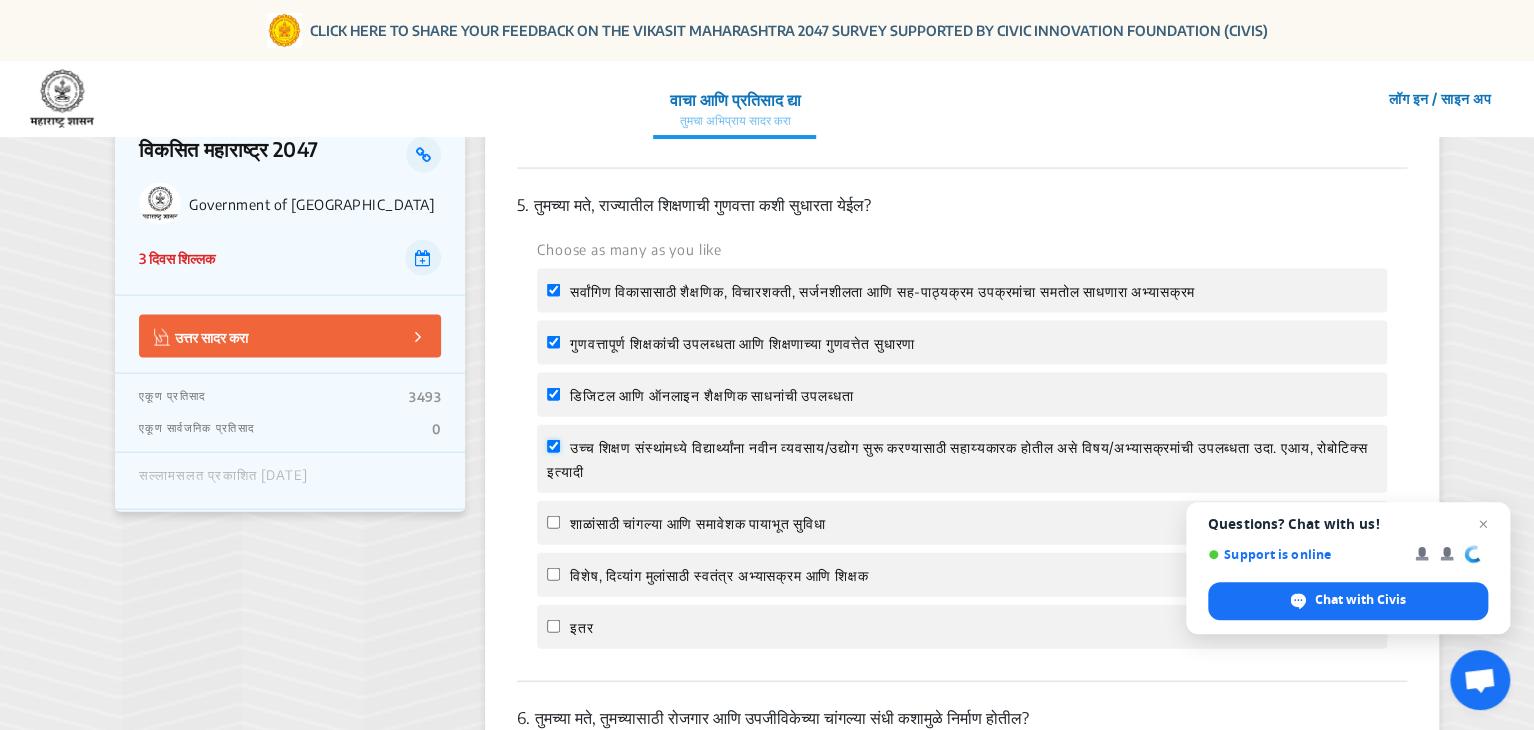 checkbox on "true" 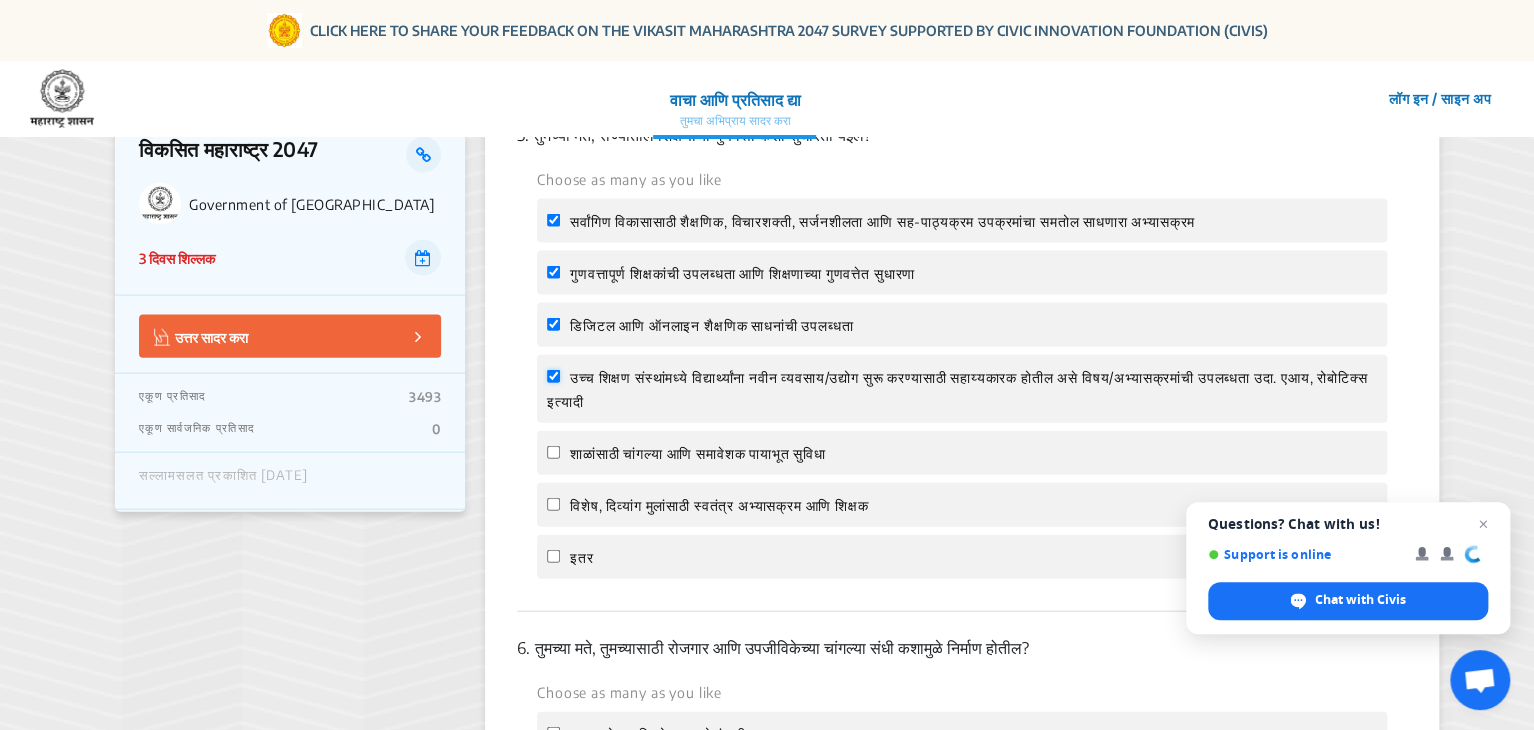 scroll, scrollTop: 2102, scrollLeft: 0, axis: vertical 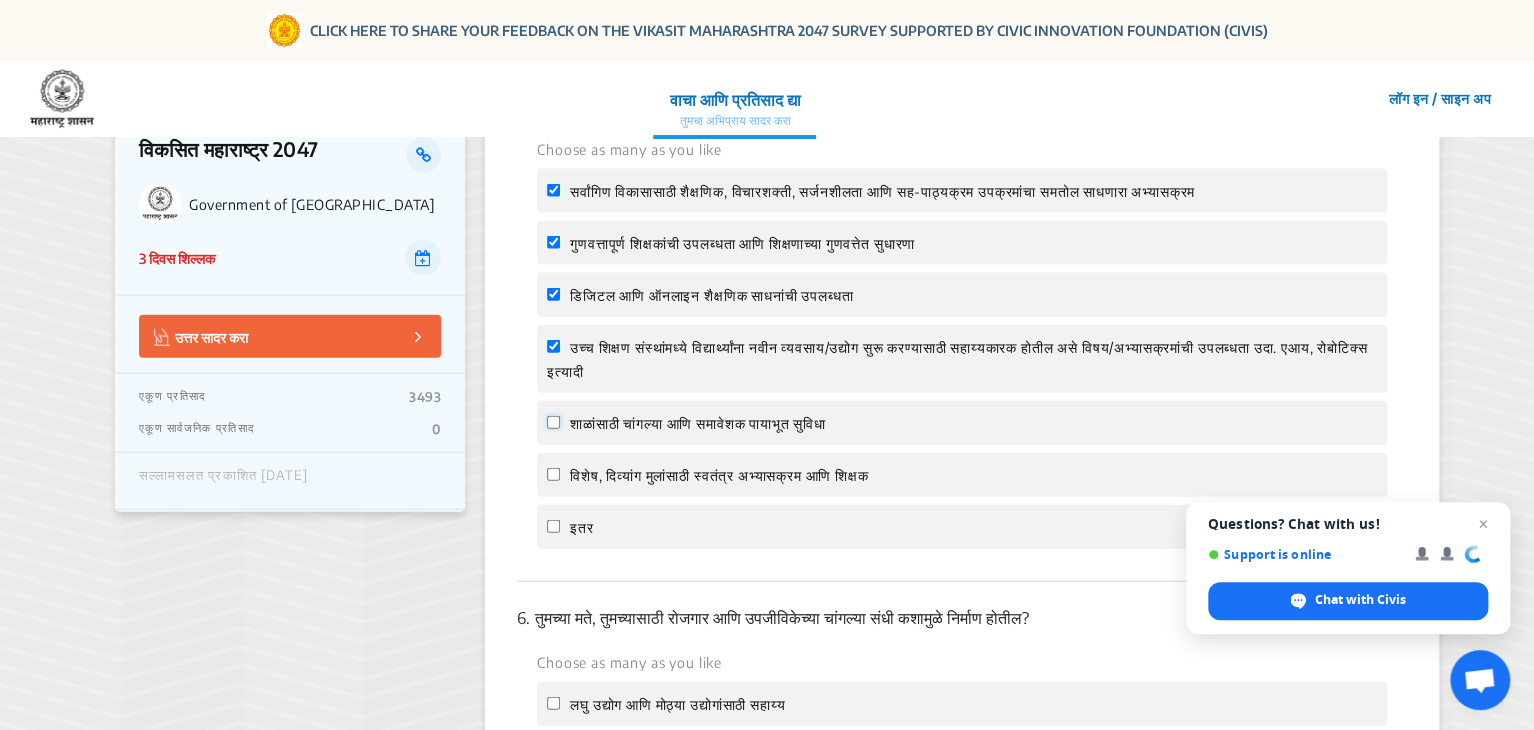 click on "शाळांसाठी चांगल्या आणि समावेशक पायाभूत सुविधा" 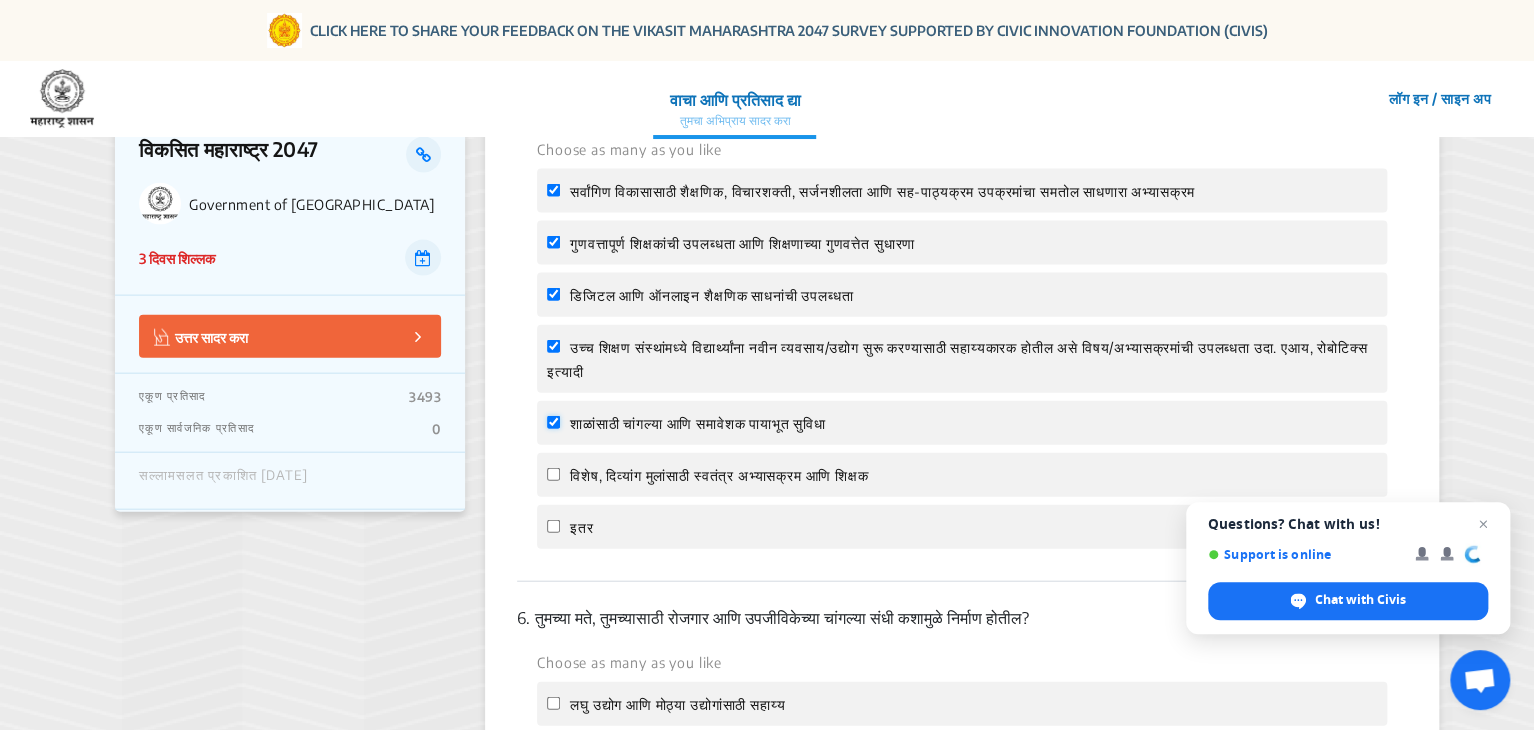 checkbox on "true" 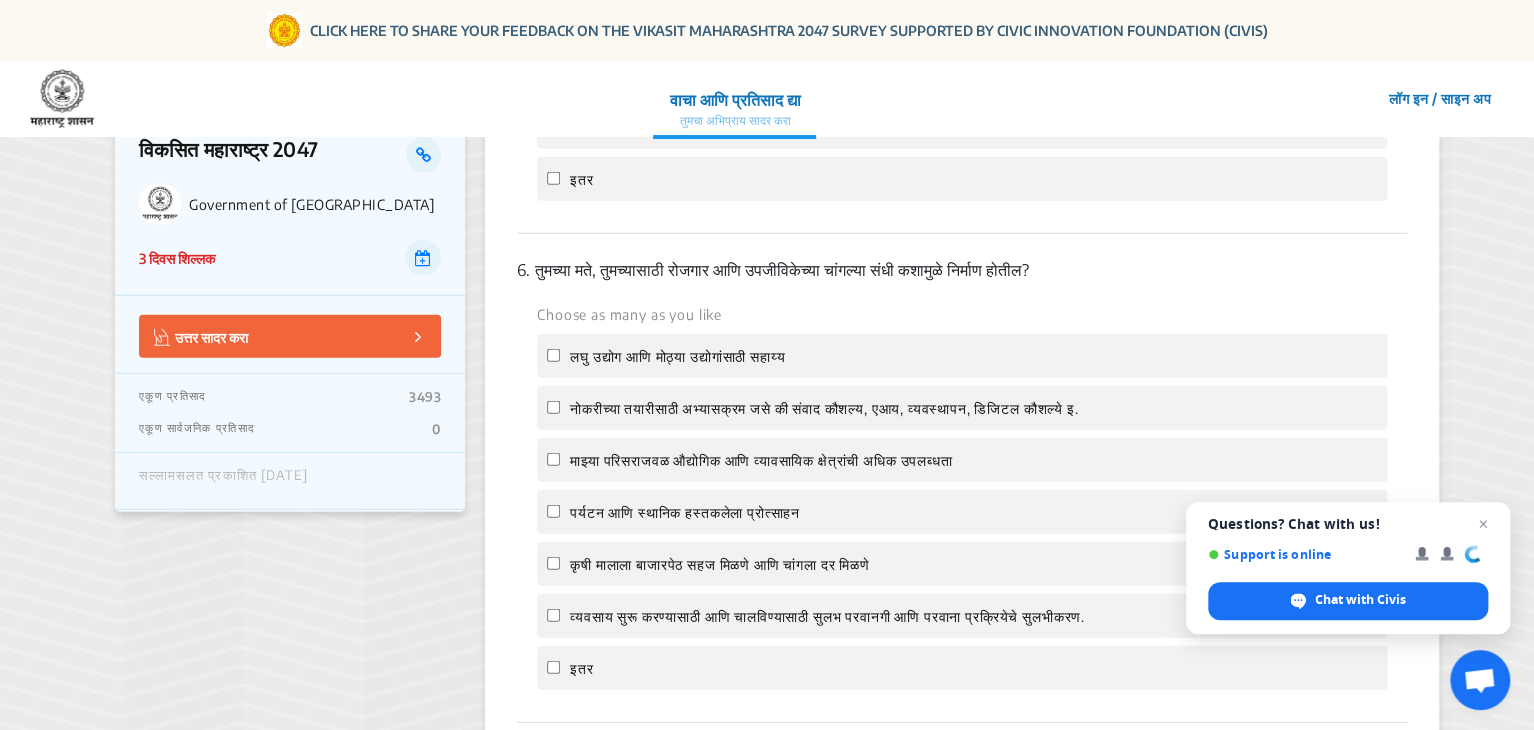 scroll, scrollTop: 2502, scrollLeft: 0, axis: vertical 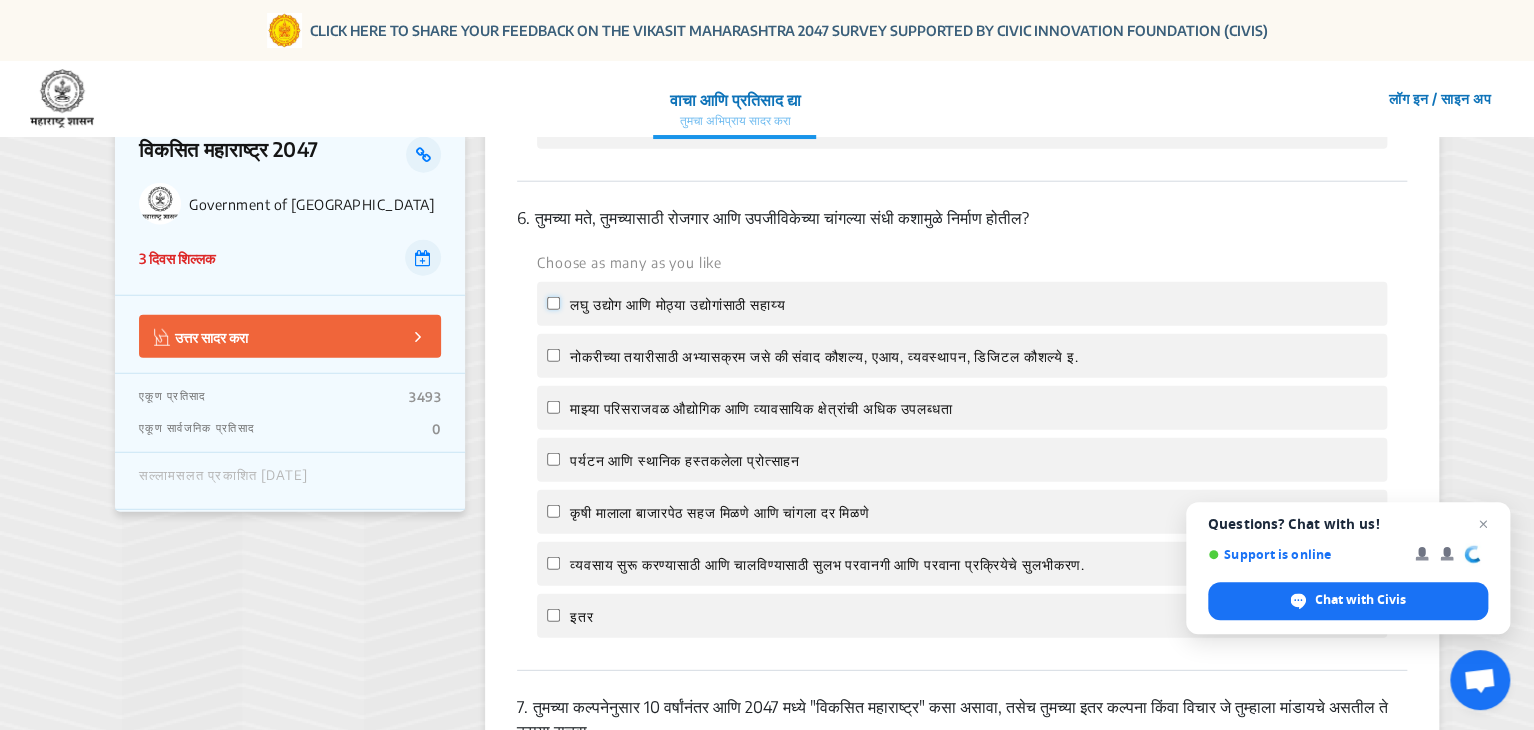 click on "लघु उद्योग आणि  मोठ्या उद्योगांसाठी सहाय्य" 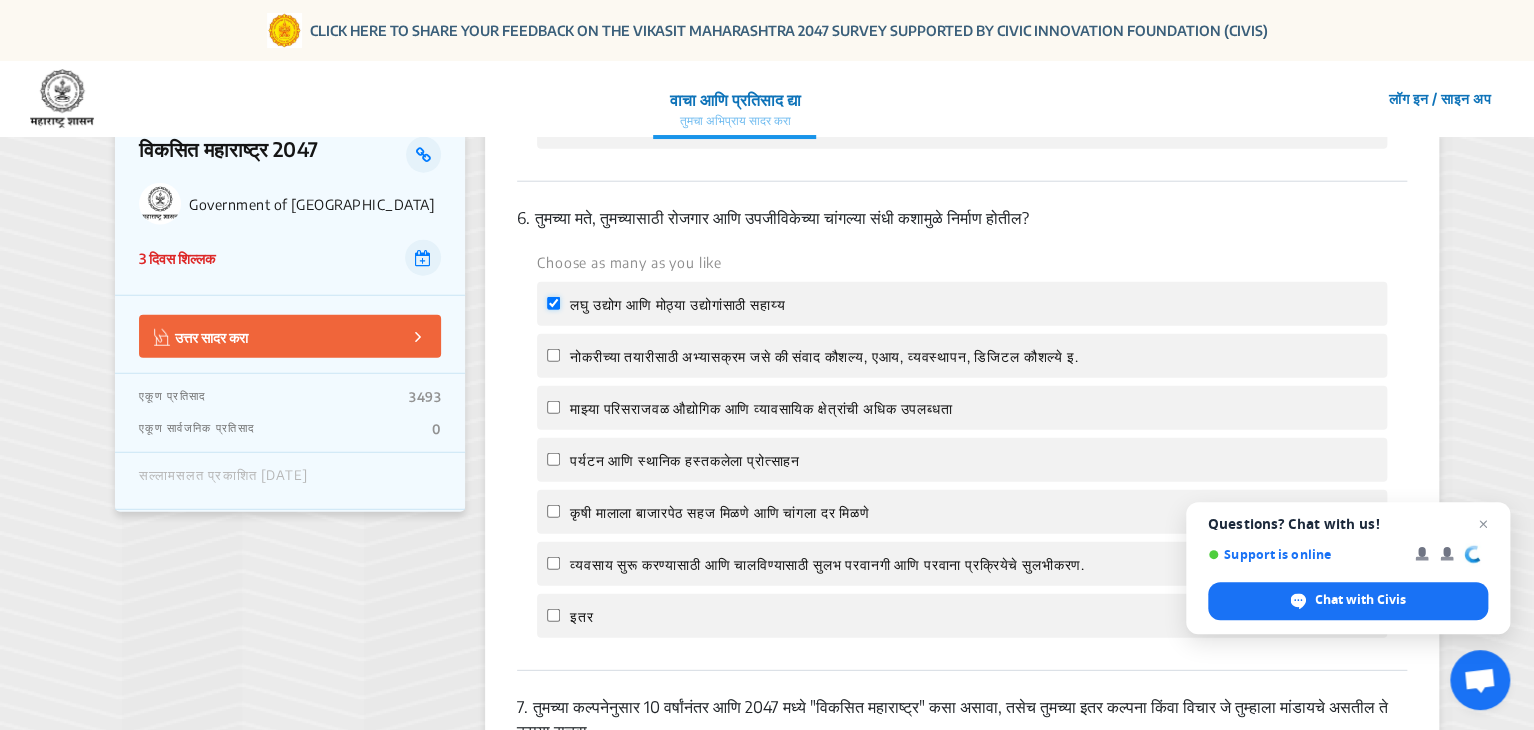 checkbox on "true" 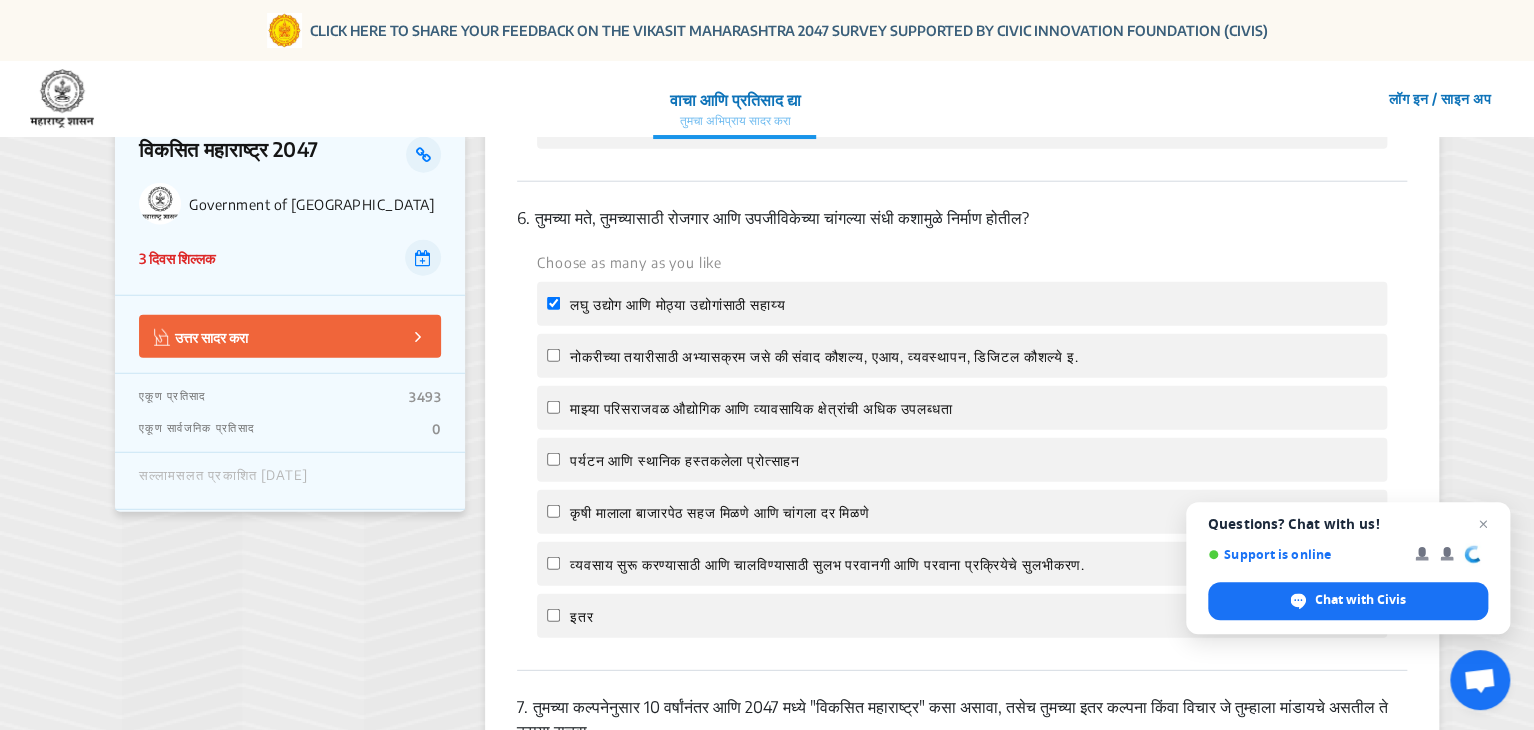 click on "पर्यटन आणि स्थानिक हस्तकलेला प्रोत्साहन" 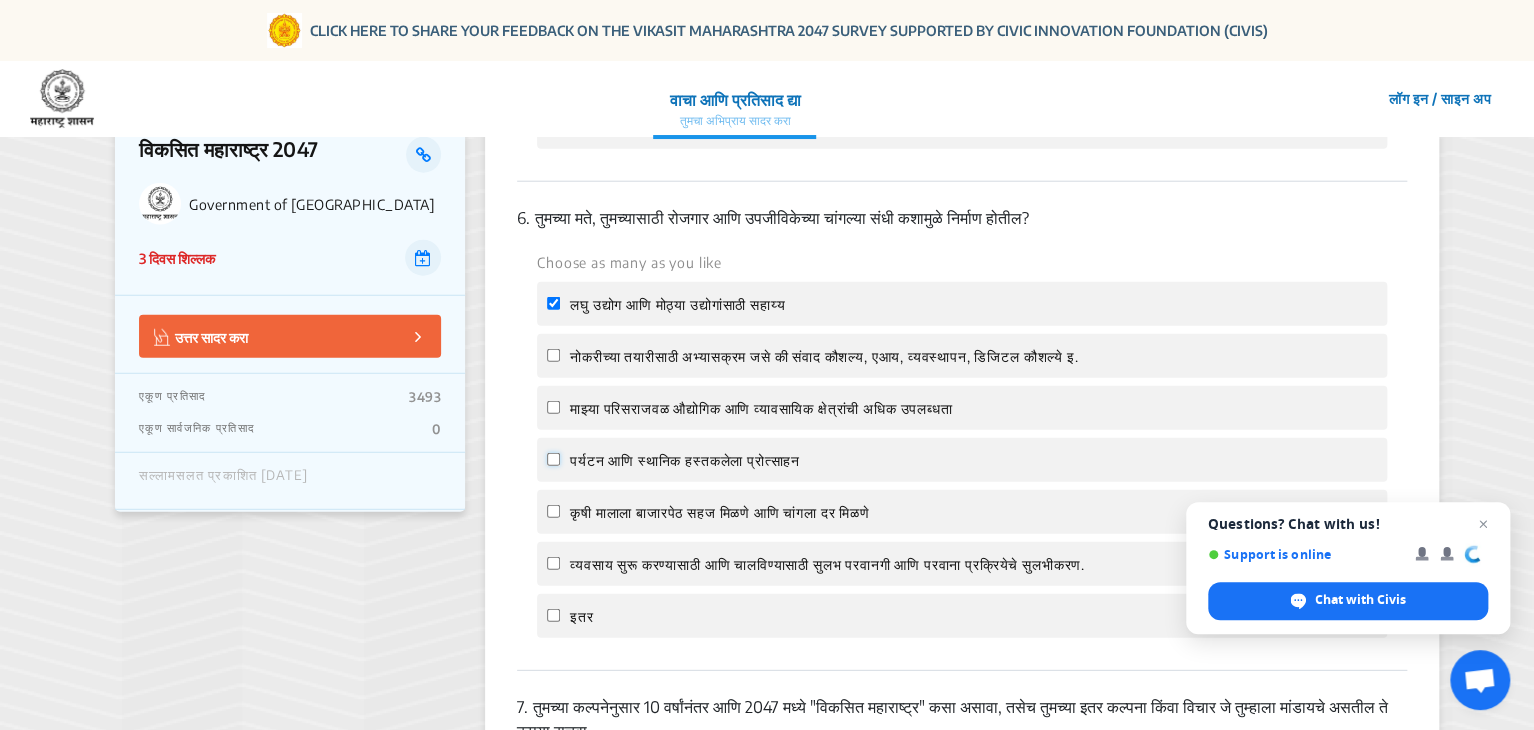 click on "पर्यटन आणि स्थानिक हस्तकलेला प्रोत्साहन" 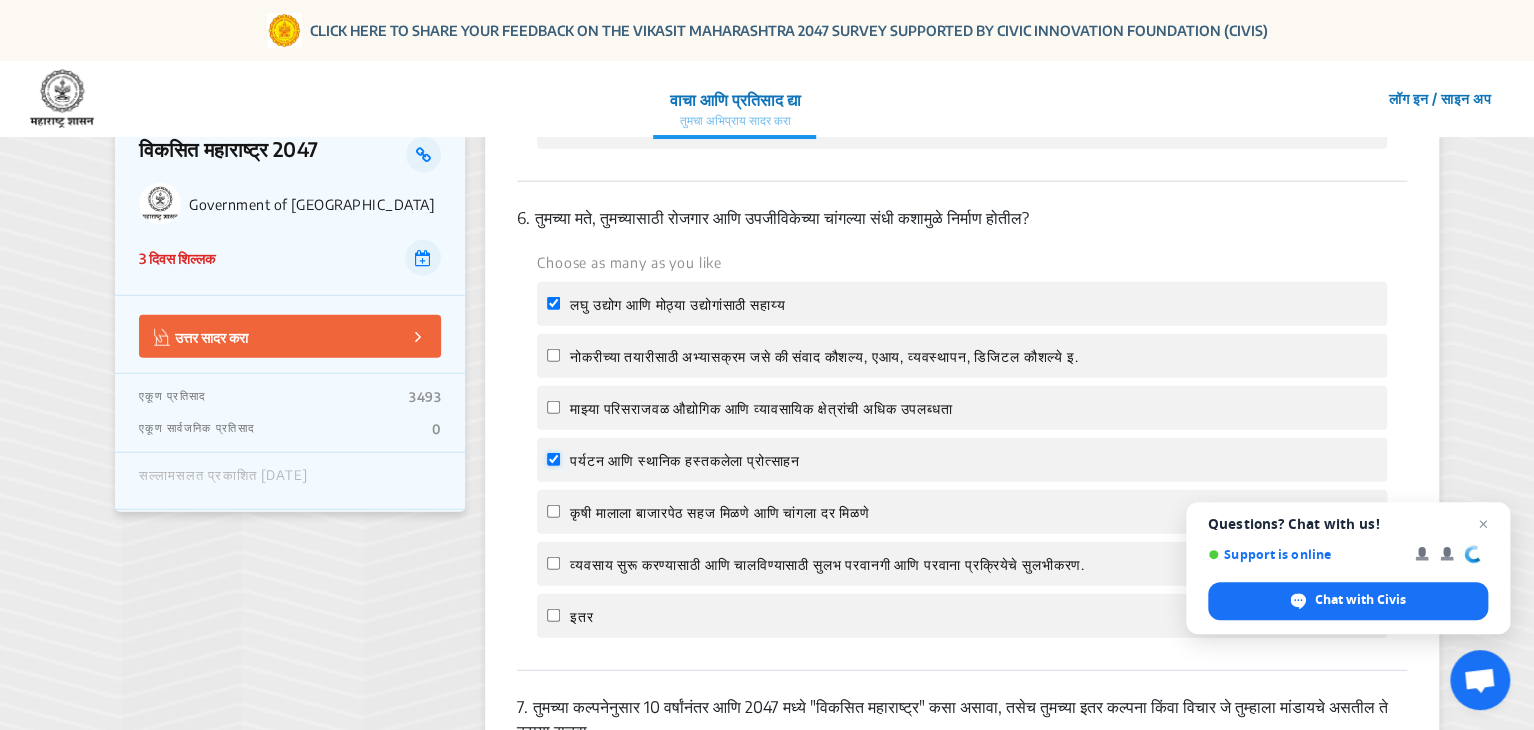 checkbox on "true" 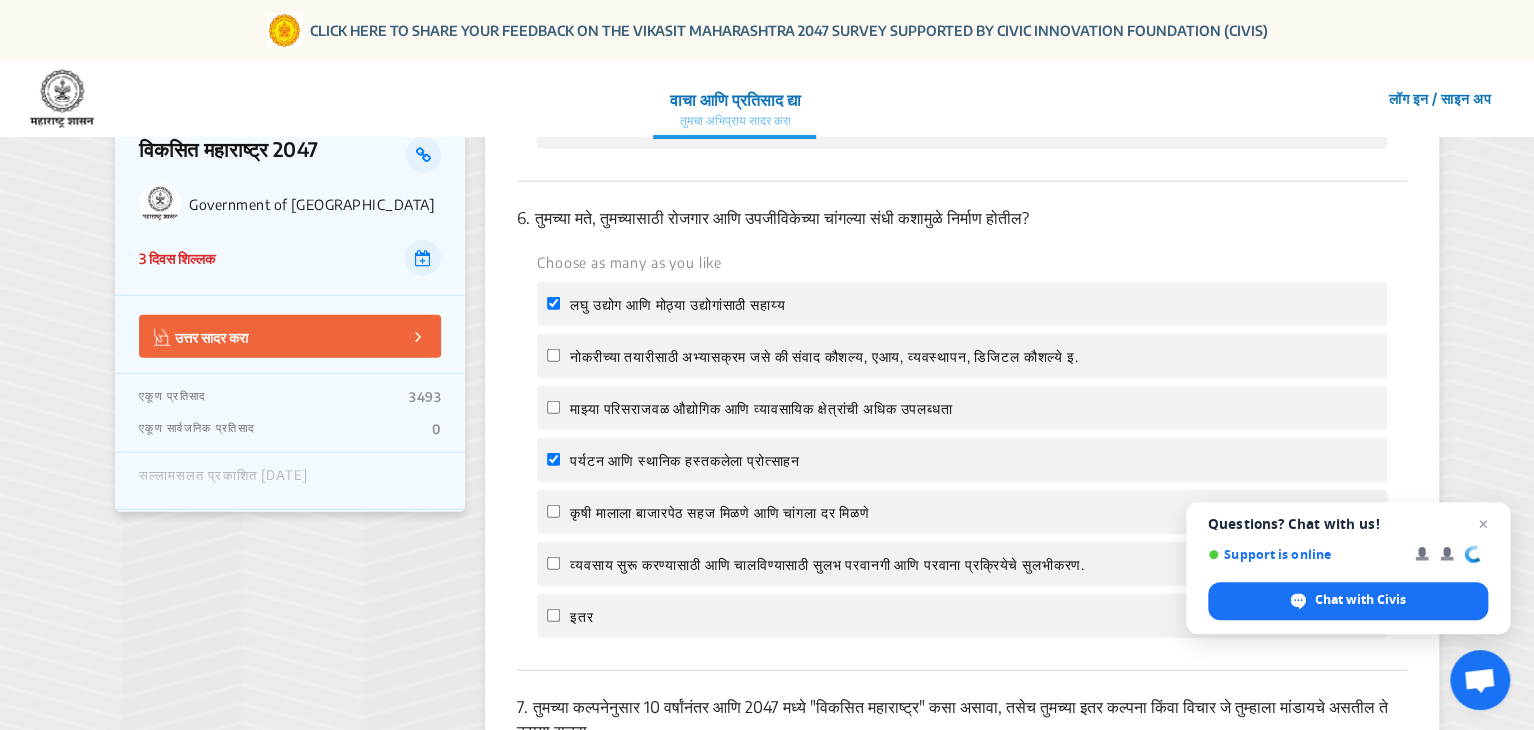 click on "कृषी मालाला बाजारपेठ सहज मिळणे आणि चांगला दर मिळणे" 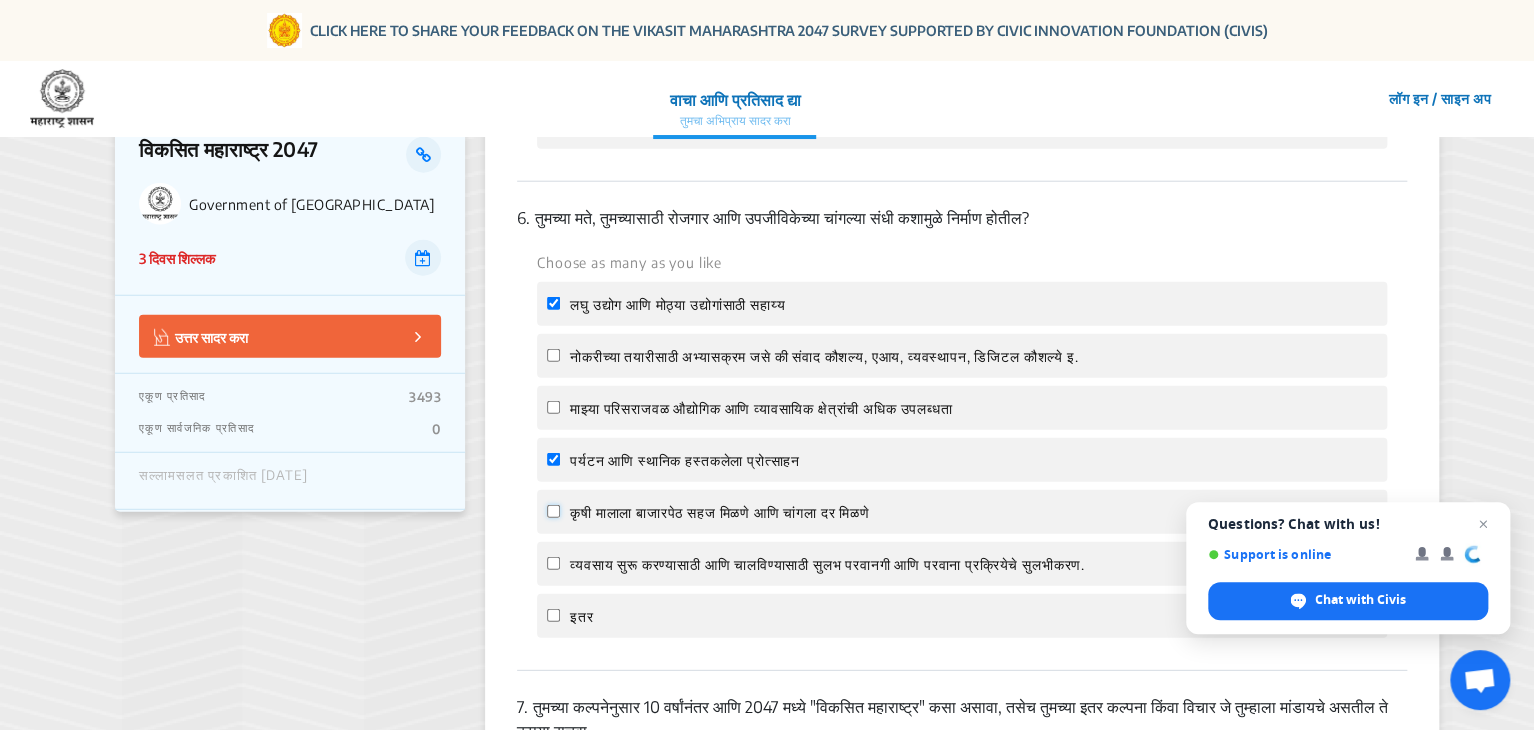 click on "कृषी मालाला बाजारपेठ सहज मिळणे आणि चांगला दर मिळणे" 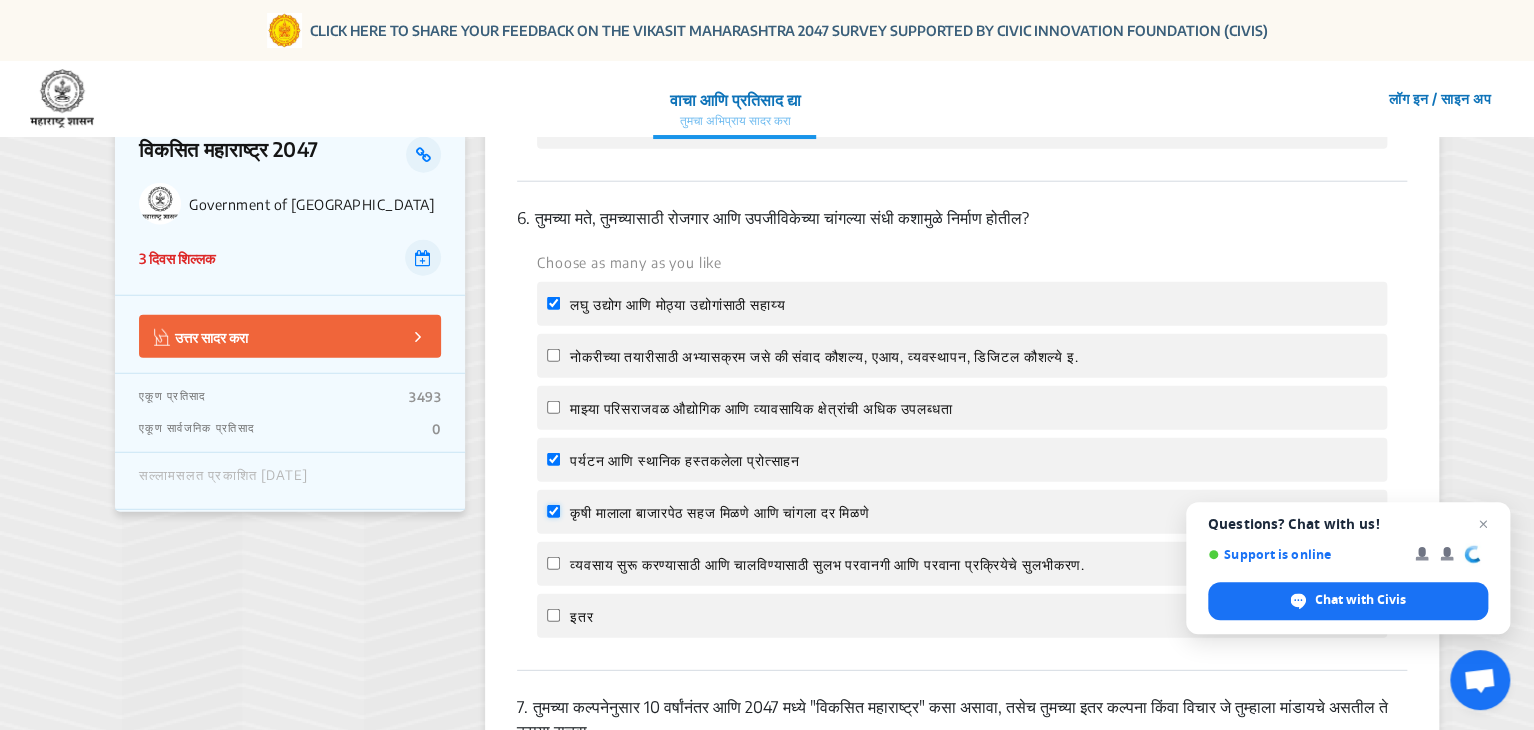 checkbox on "true" 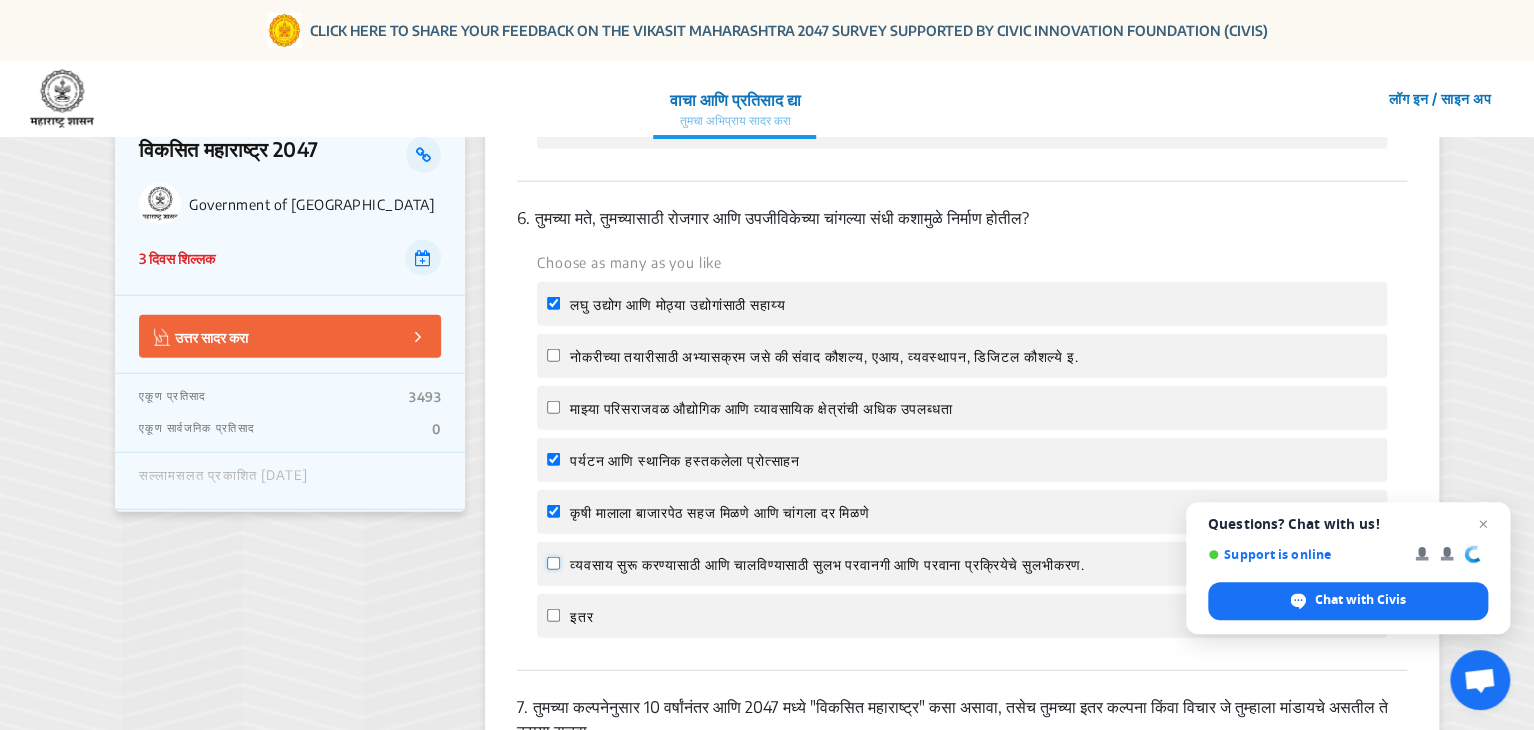 click on "व्यवसाय सुरू करण्यासाठी आणि चालविण्यासाठी सुलभ परवानगी आणि परवाना प्रक्रियेचे सुलभीकरण." 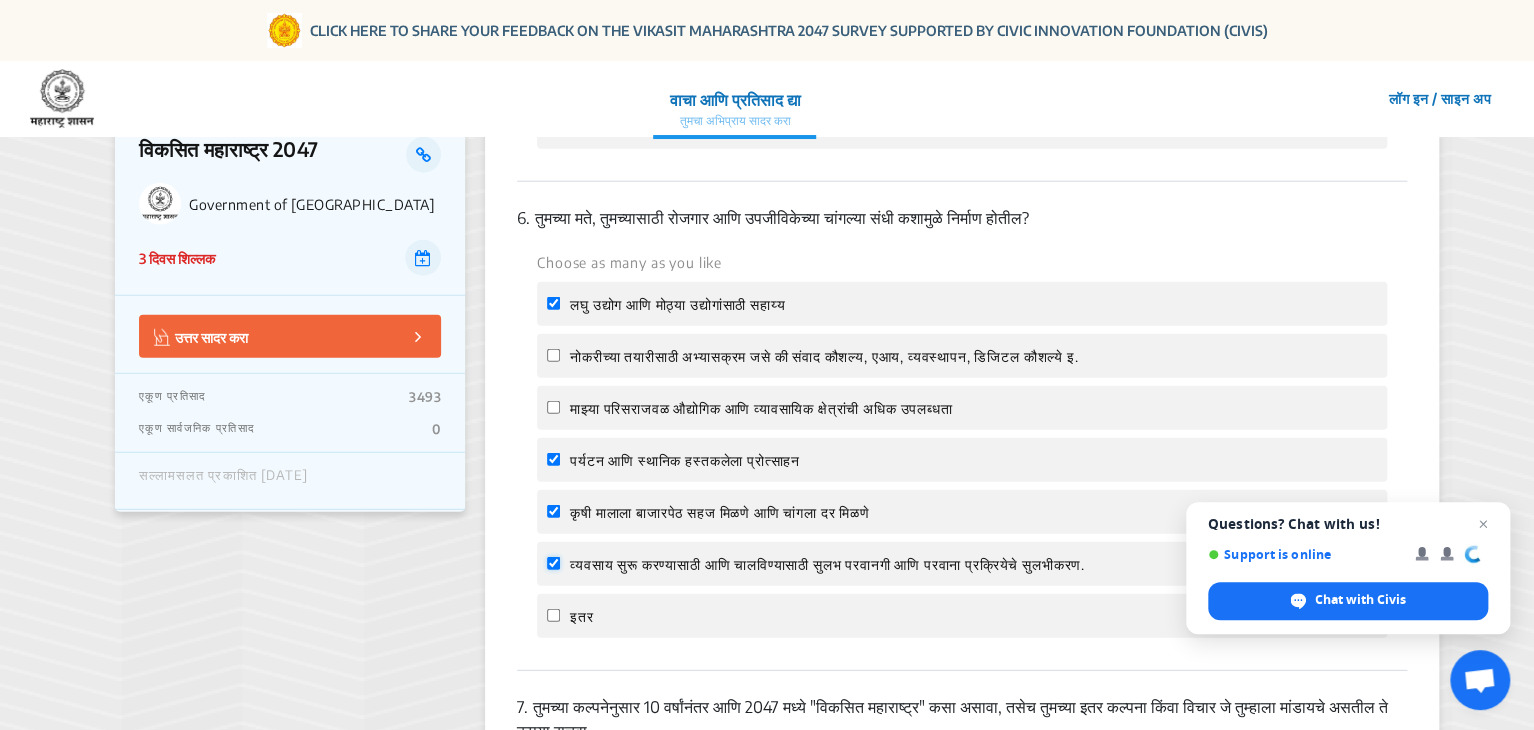 checkbox on "true" 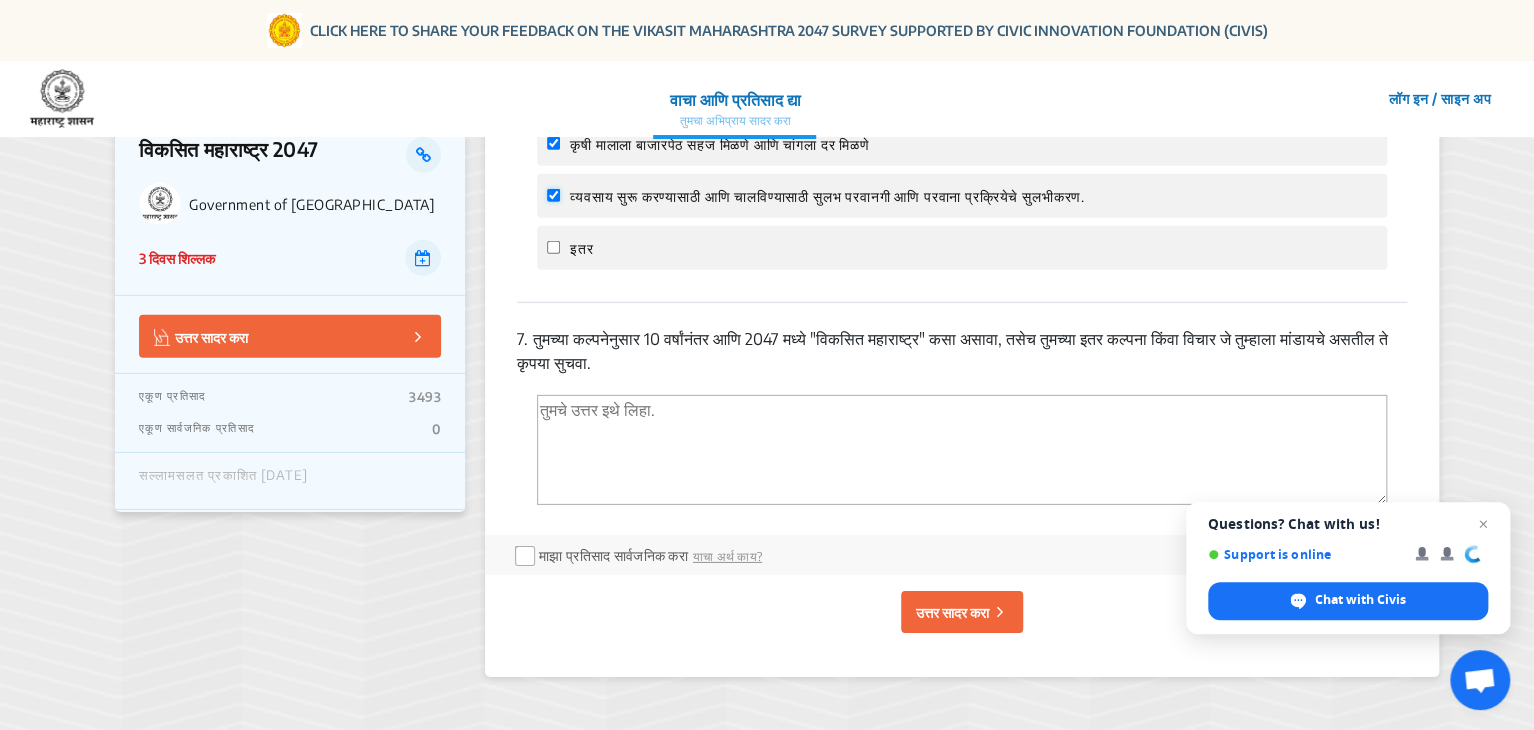 scroll, scrollTop: 2902, scrollLeft: 0, axis: vertical 